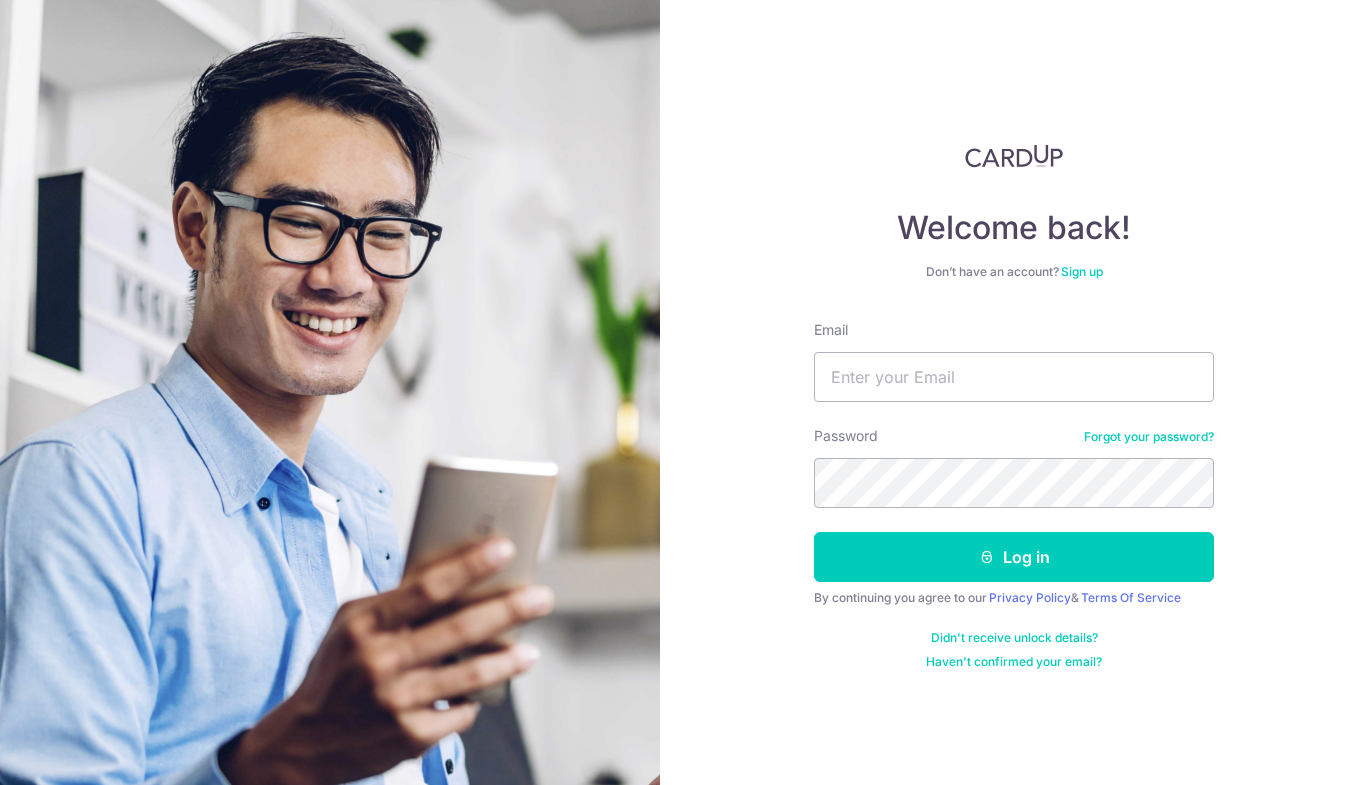 scroll, scrollTop: 0, scrollLeft: 0, axis: both 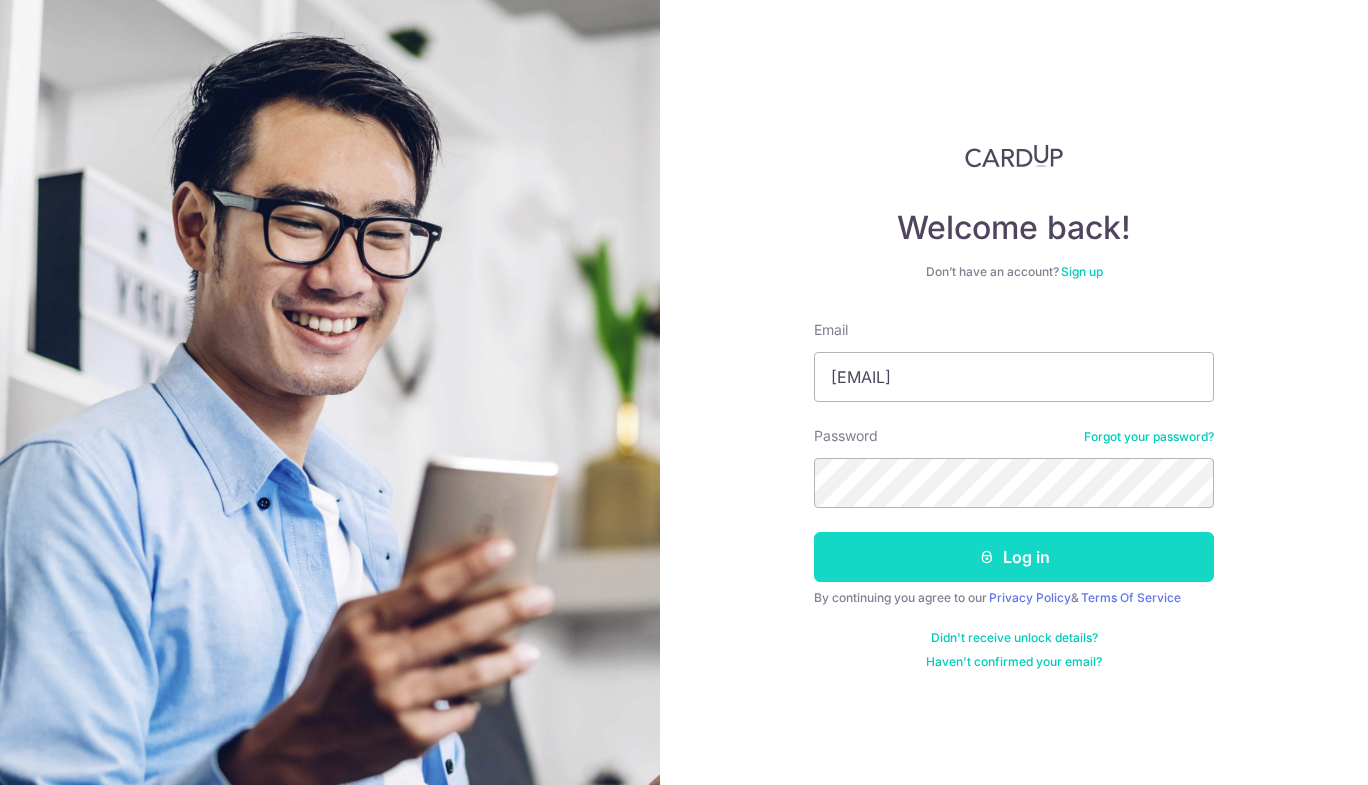 click on "Log in" at bounding box center (1014, 557) 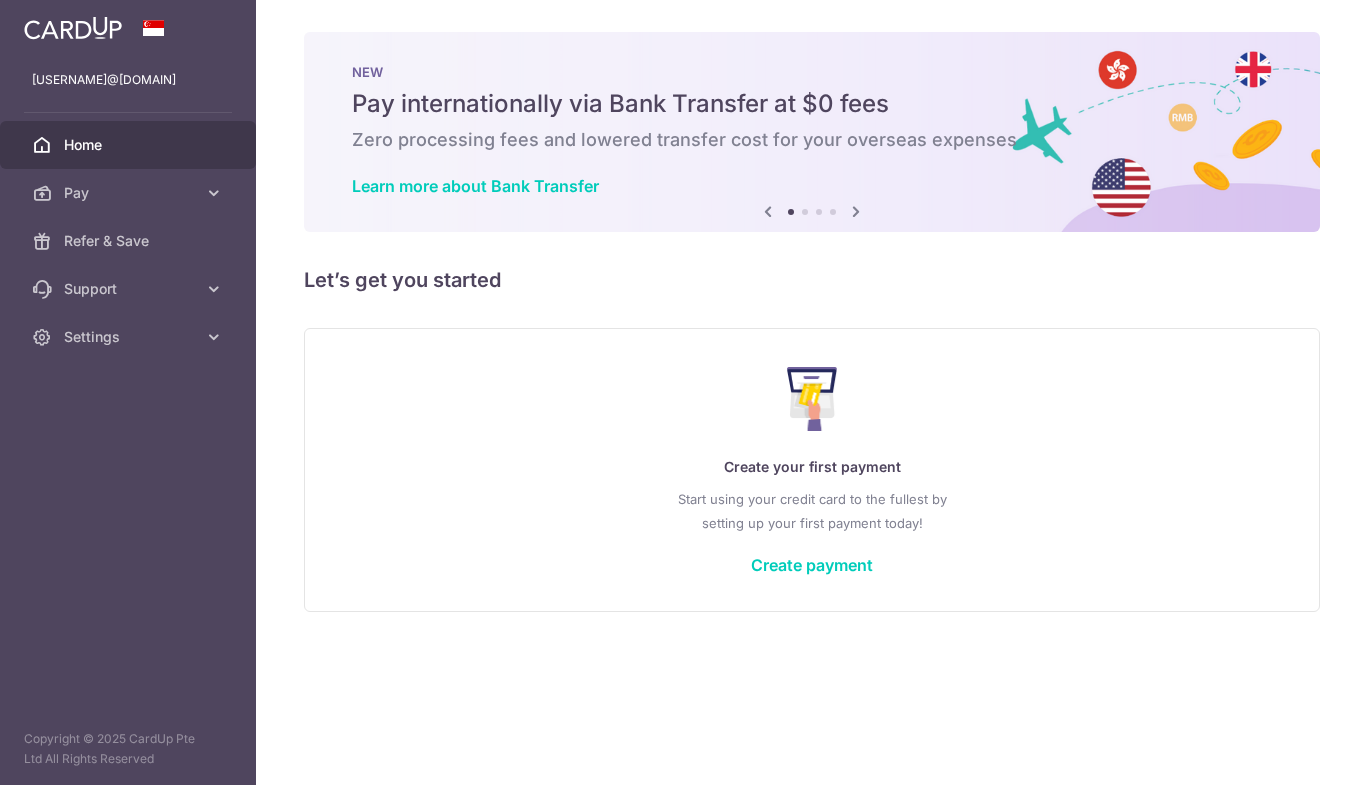scroll, scrollTop: 0, scrollLeft: 0, axis: both 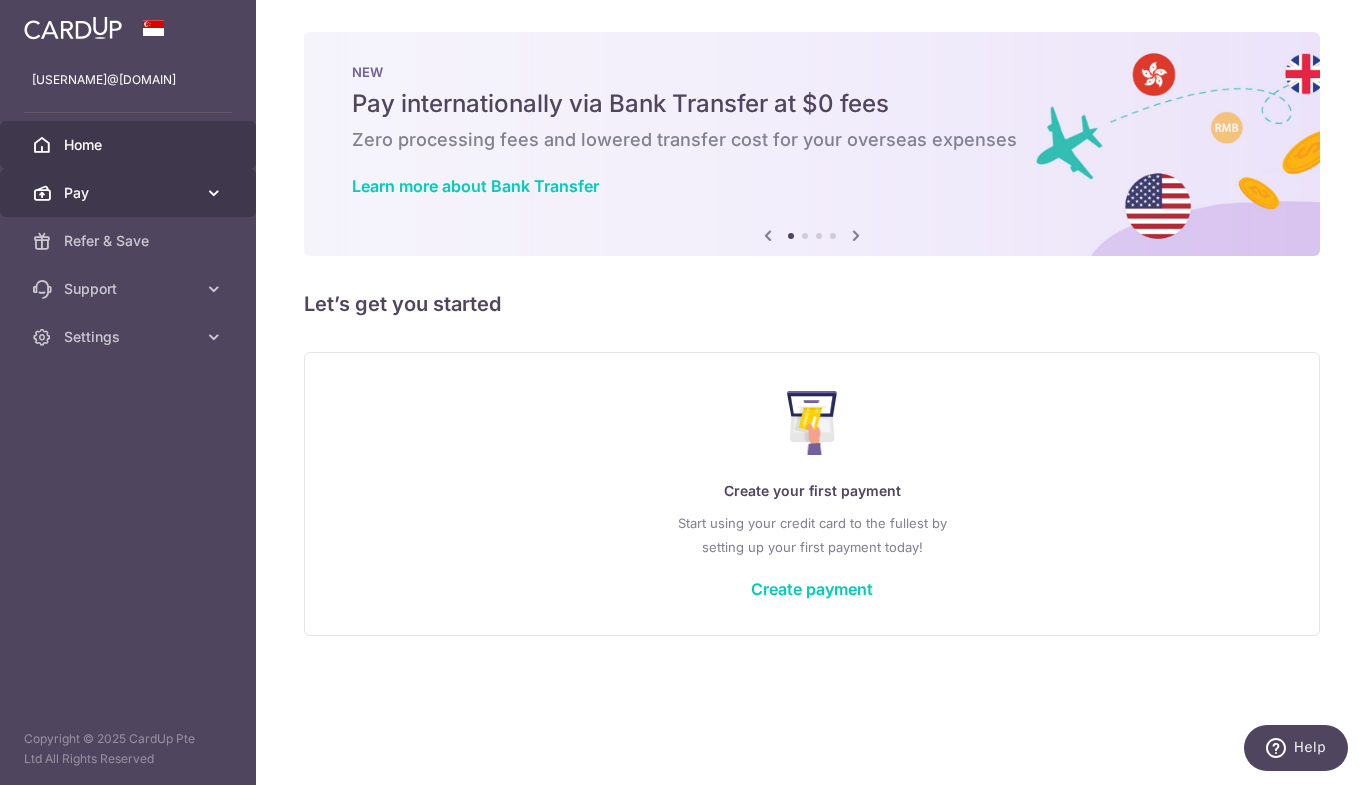 click on "Pay" at bounding box center (130, 193) 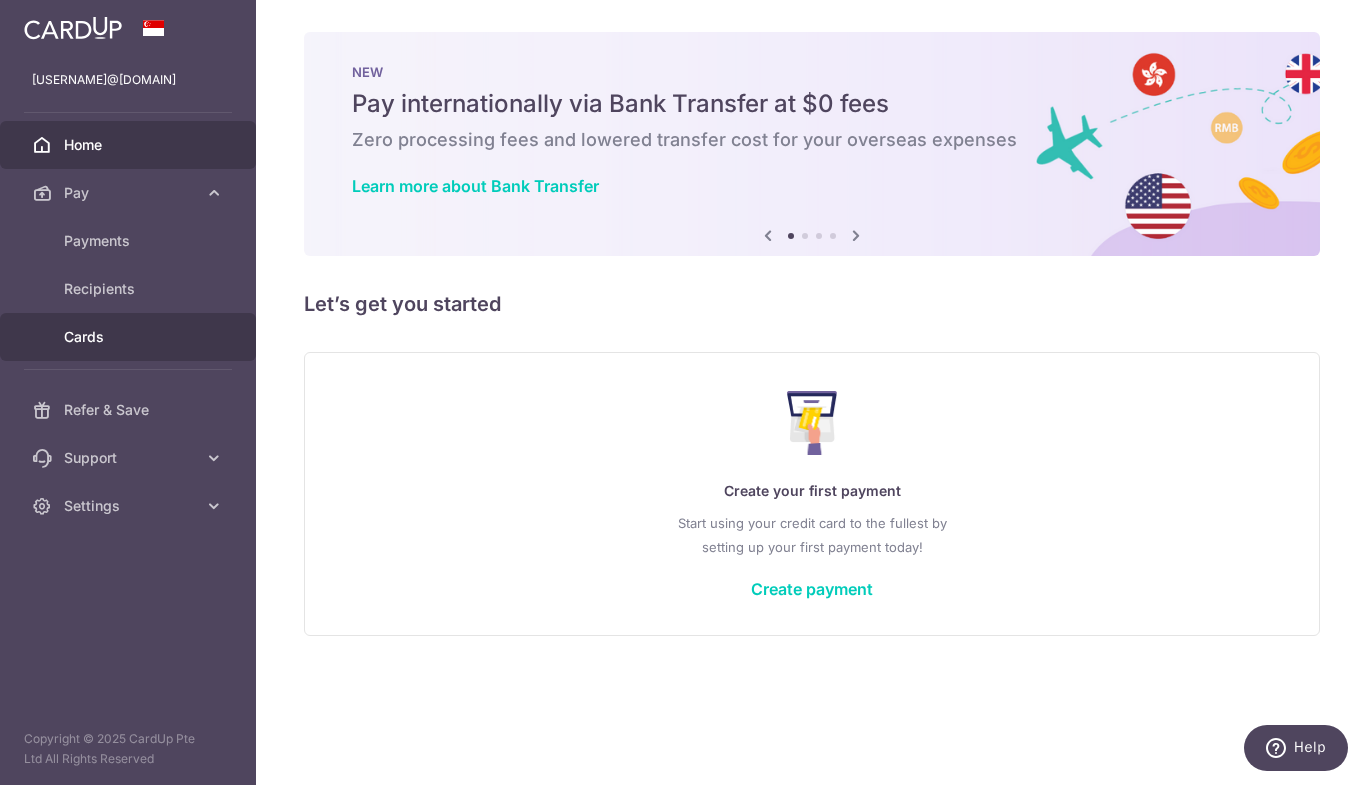 click on "Cards" at bounding box center (130, 337) 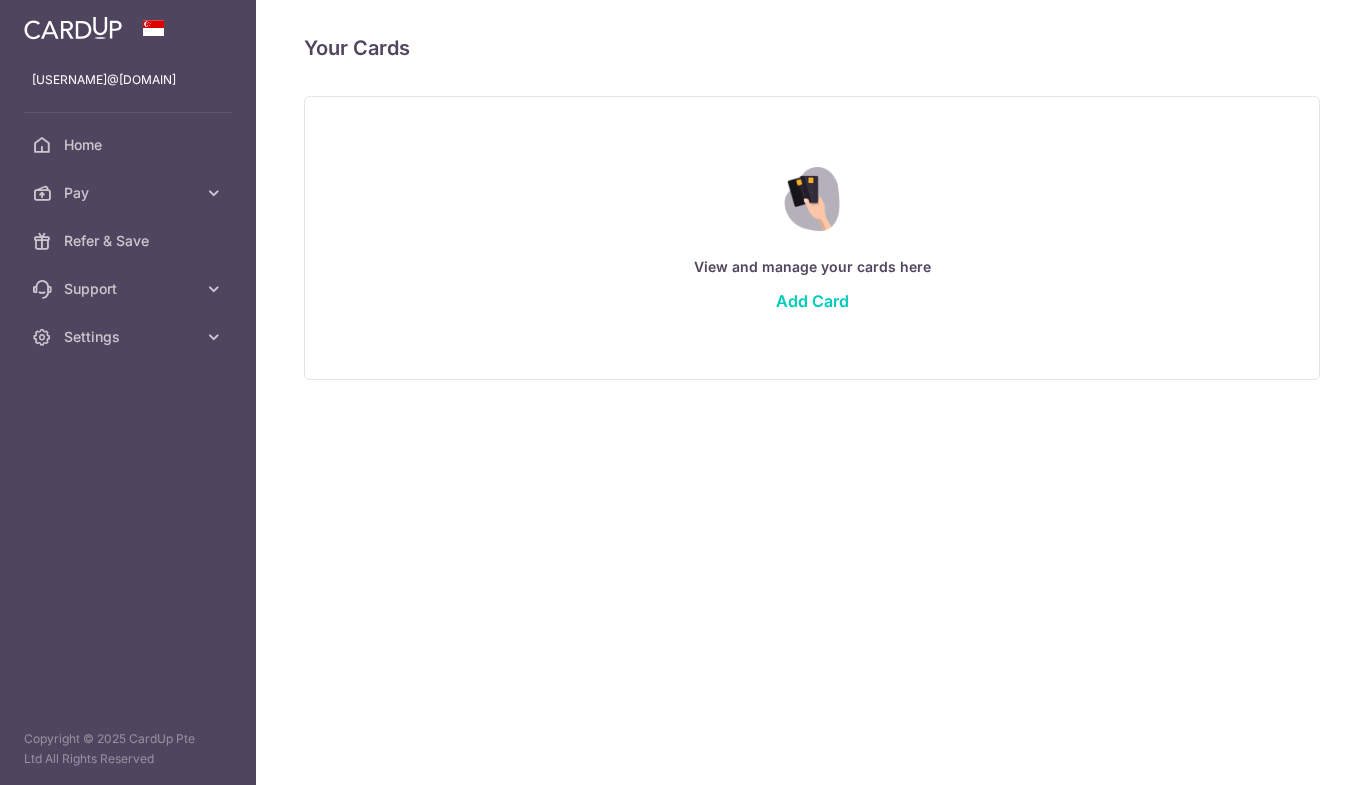 scroll, scrollTop: 0, scrollLeft: 0, axis: both 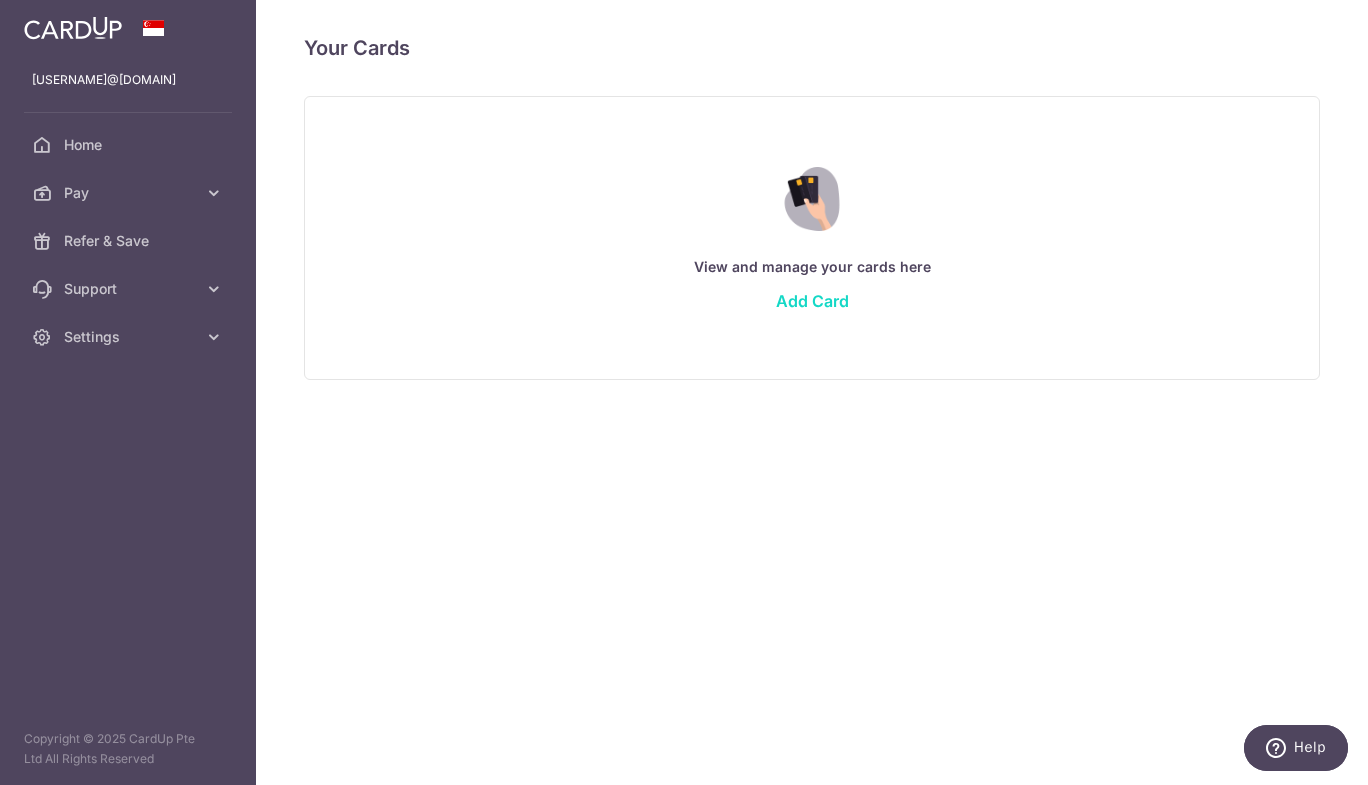click on "Add Card" at bounding box center [812, 301] 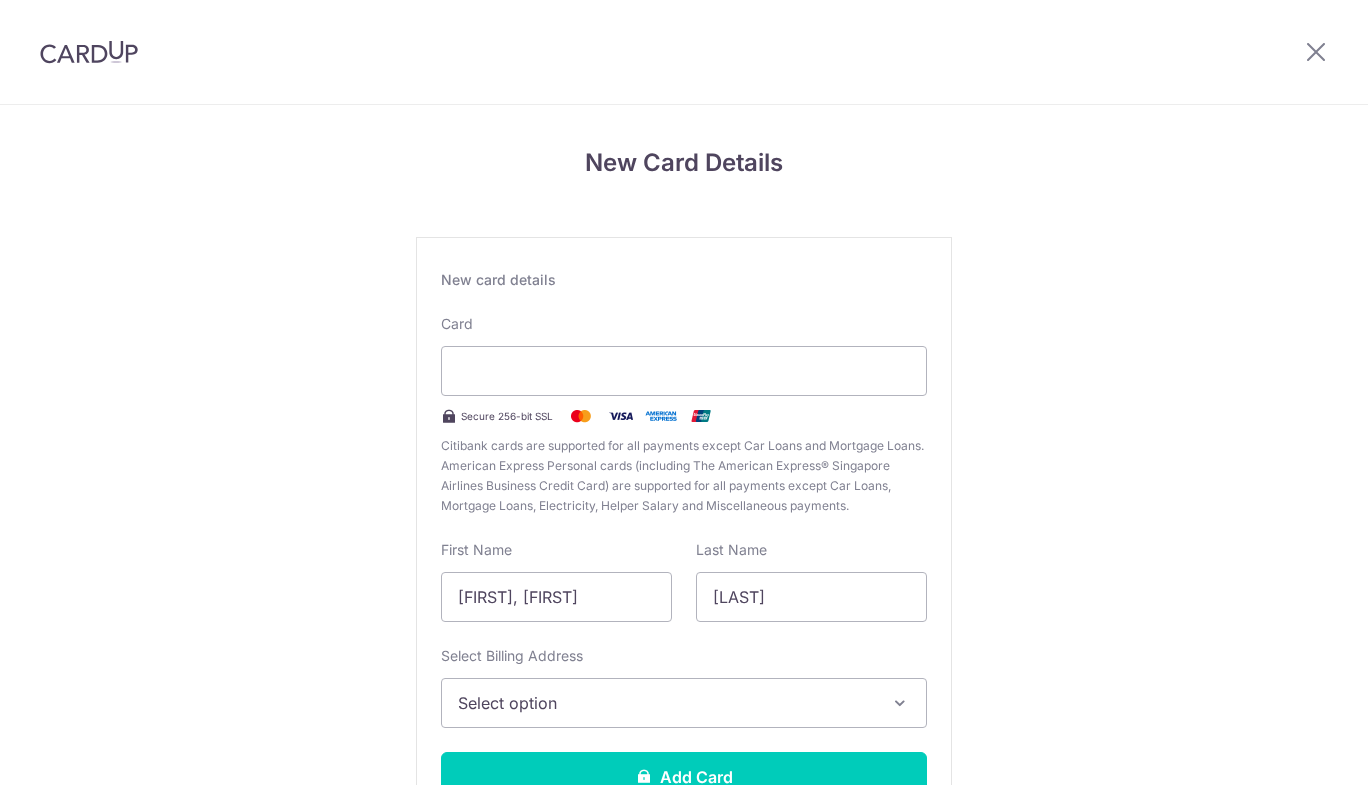 scroll, scrollTop: 0, scrollLeft: 0, axis: both 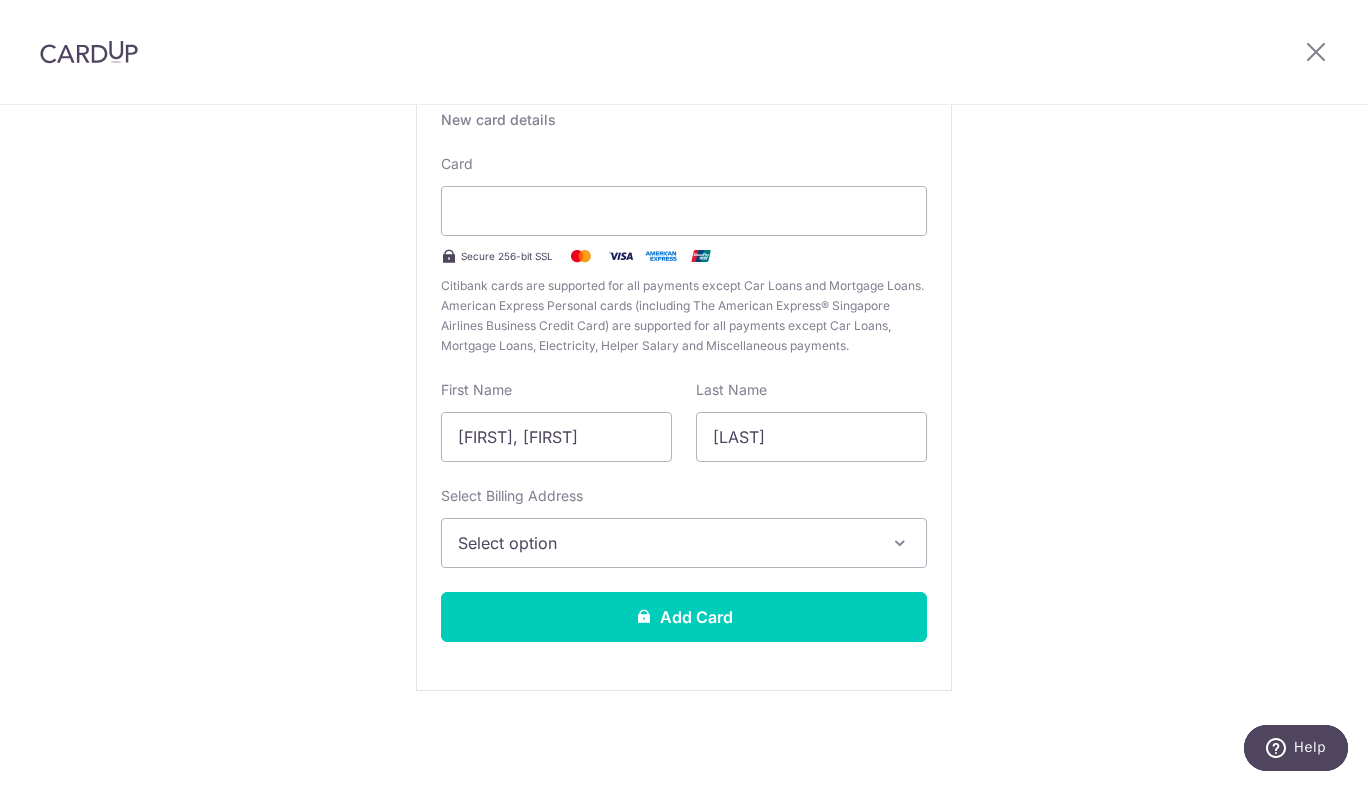 click on "Select option" at bounding box center [684, 543] 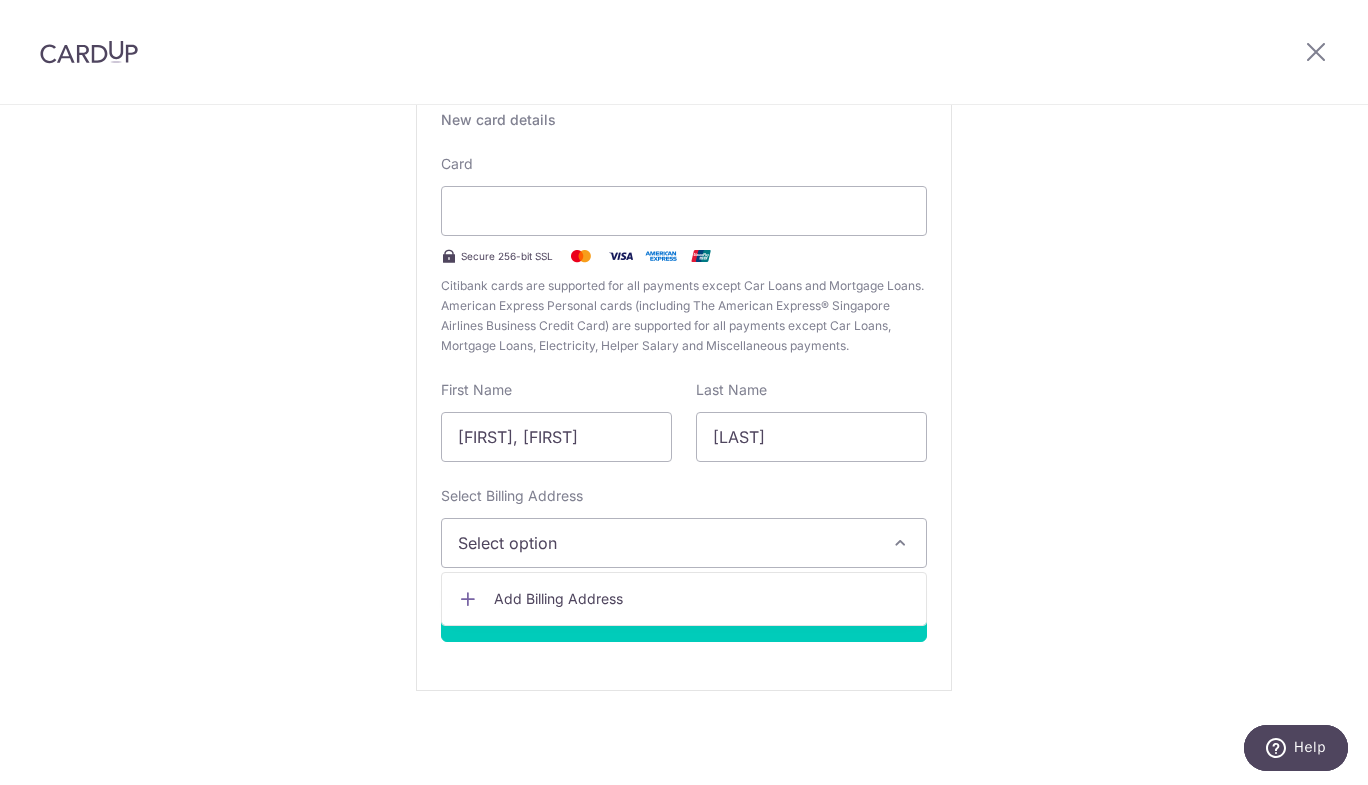 click on "Add Billing Address" at bounding box center [702, 599] 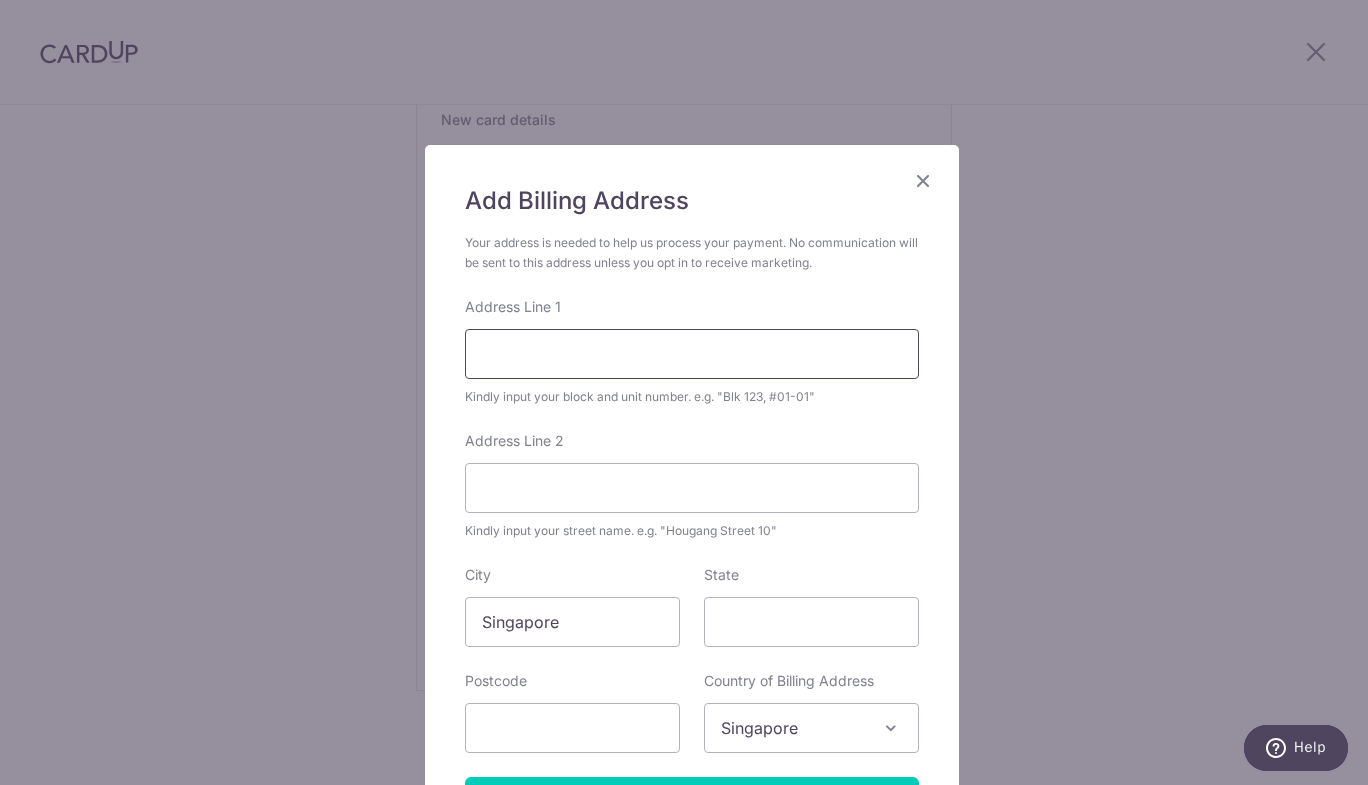 click on "Address Line 1" at bounding box center [692, 354] 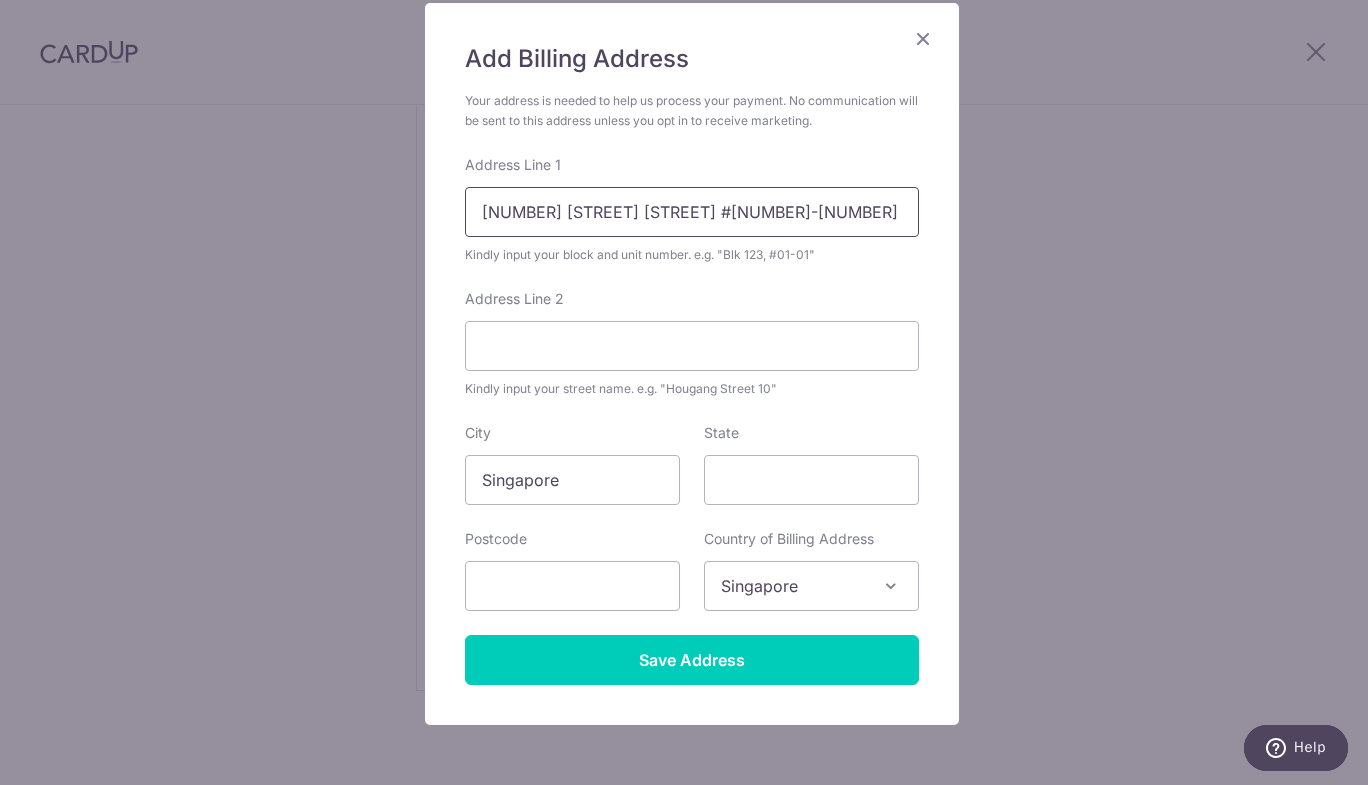 scroll, scrollTop: 140, scrollLeft: 0, axis: vertical 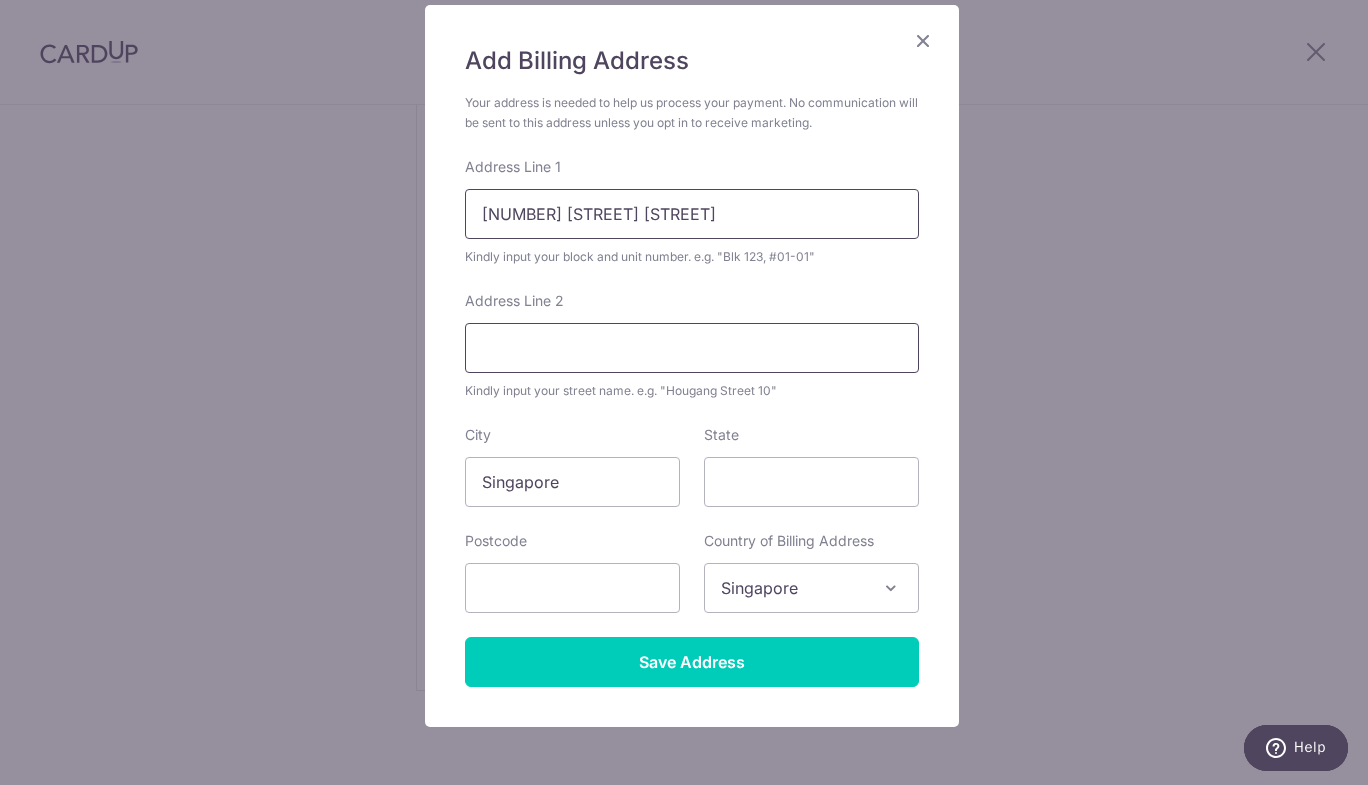 type on "19 Palm Grove Ave" 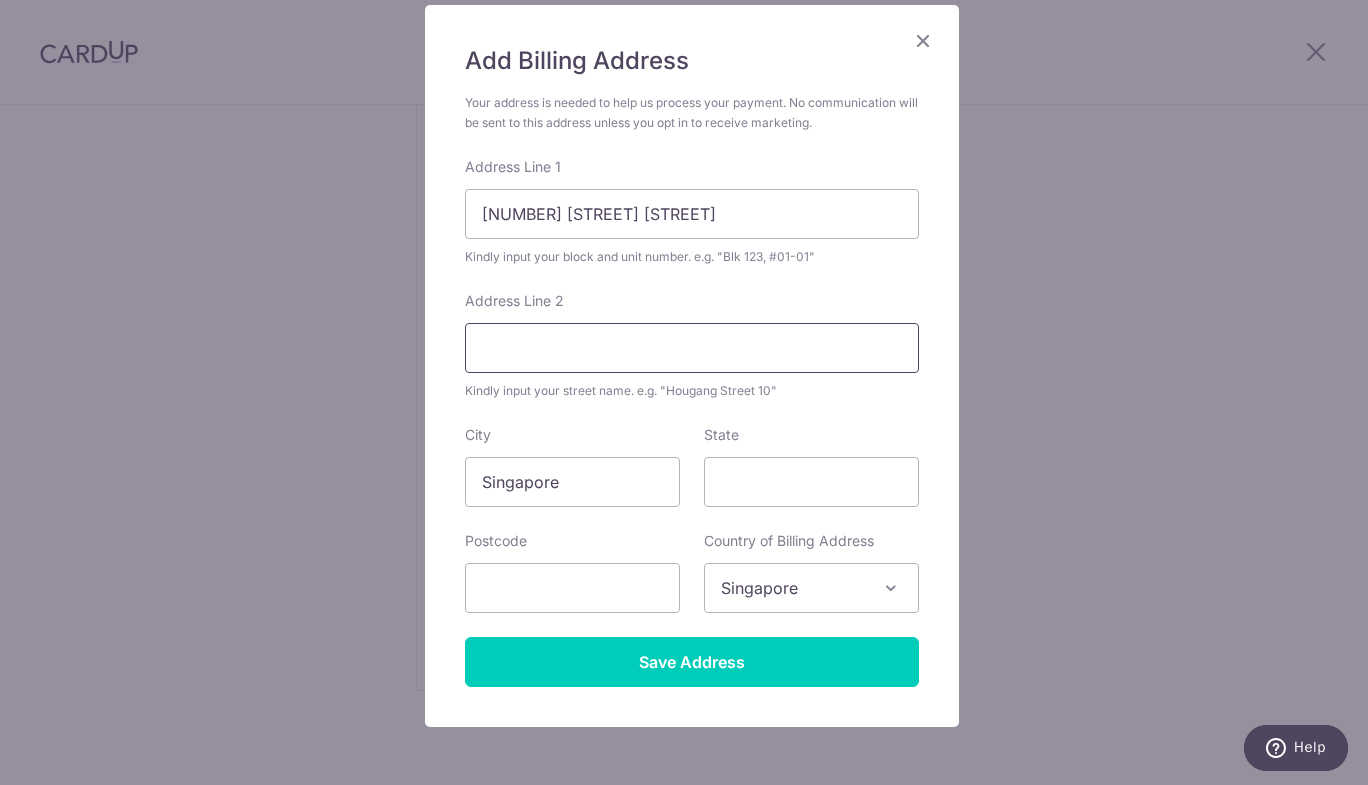 click on "Address Line 2" at bounding box center [692, 348] 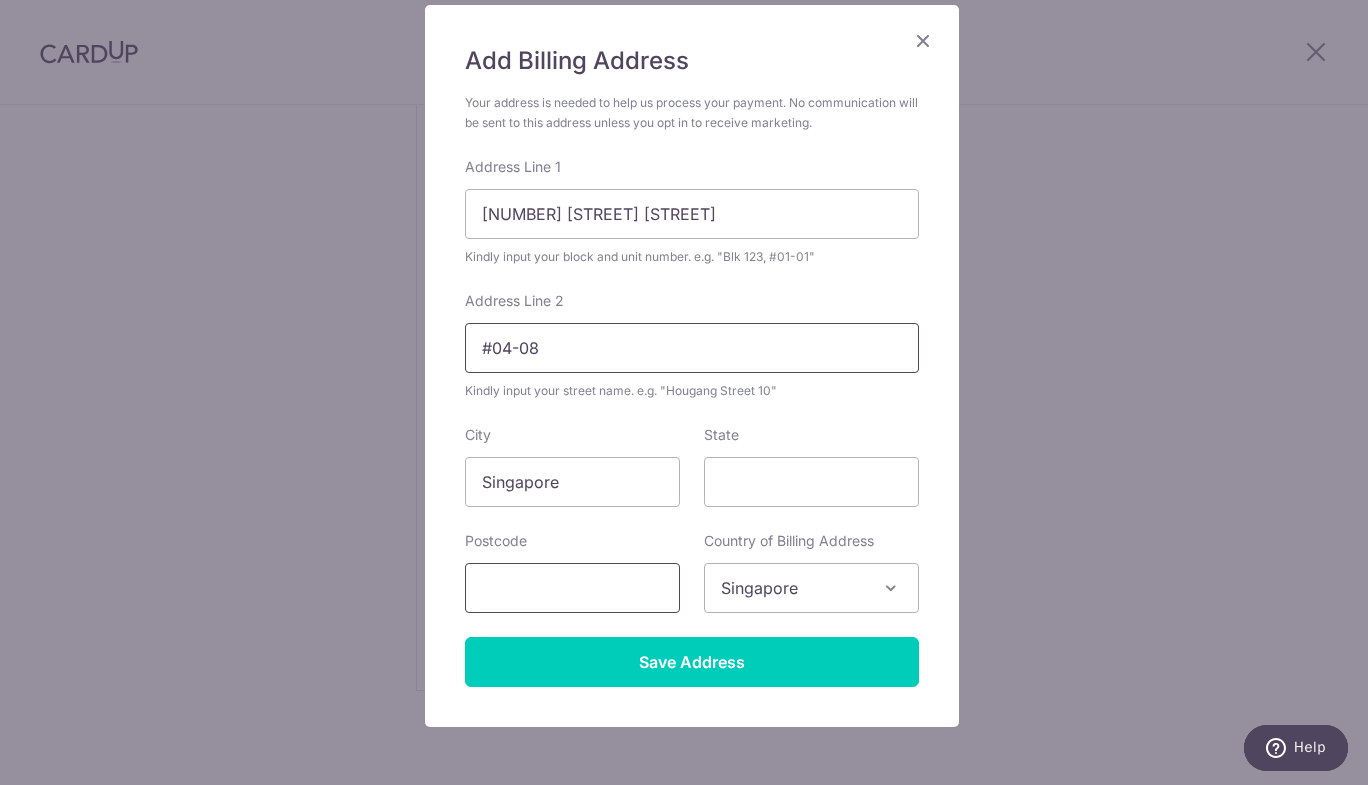 type on "#04-08" 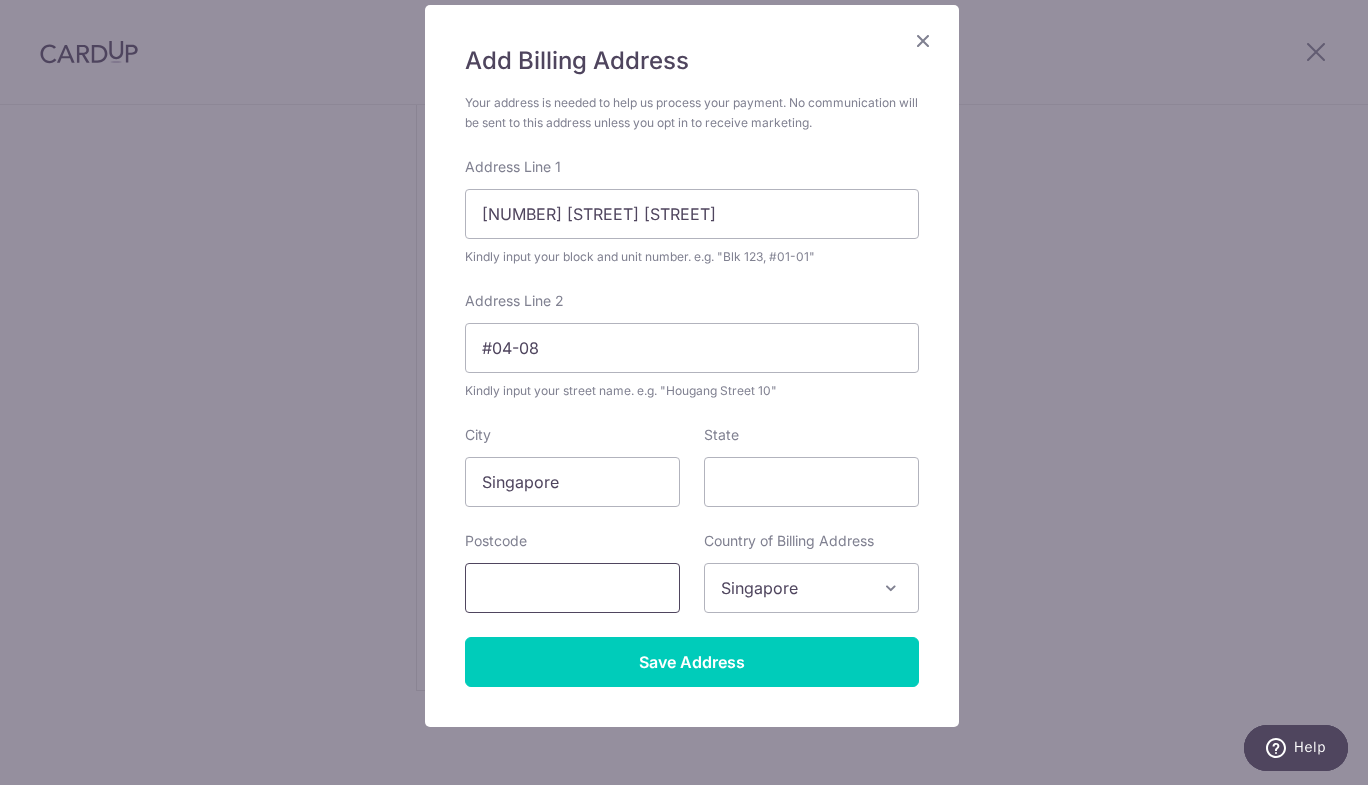 click at bounding box center (572, 588) 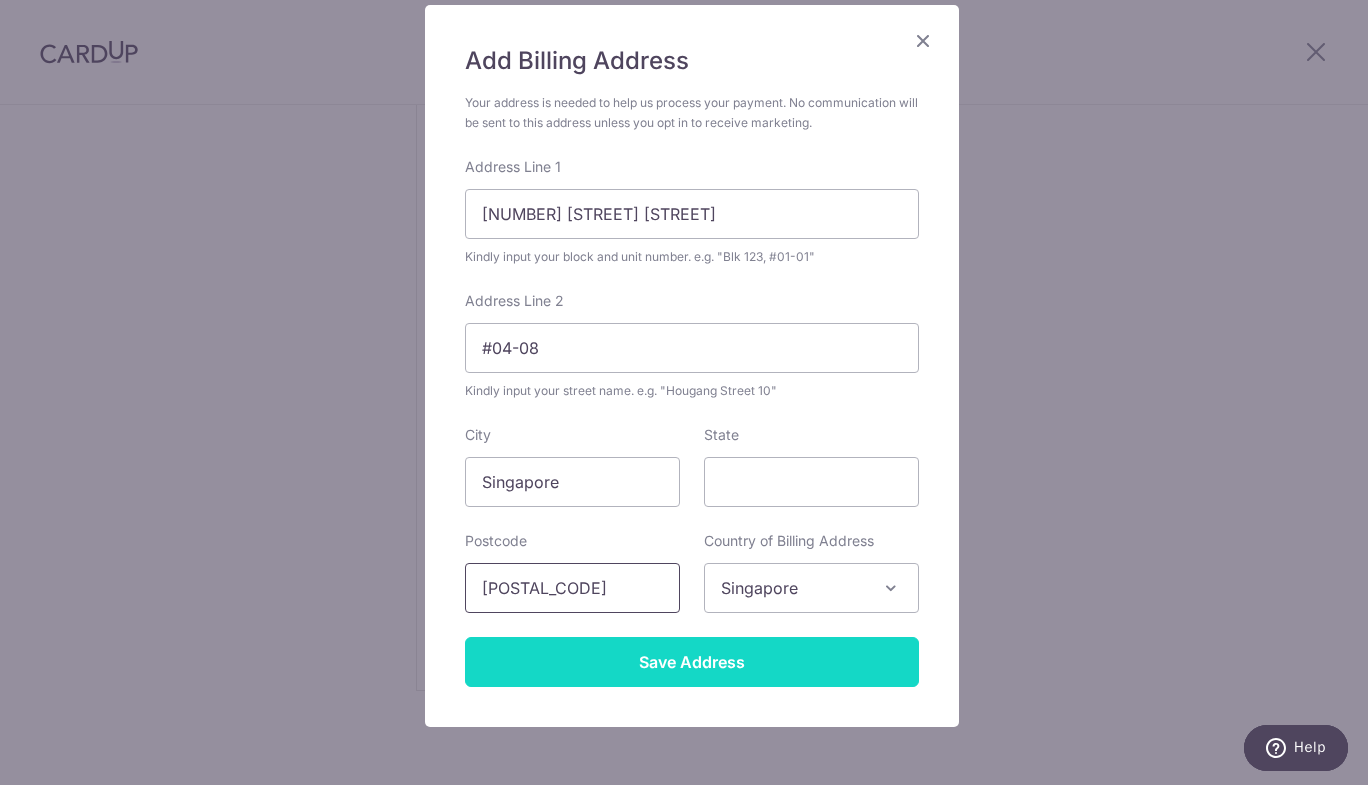 type on "547315" 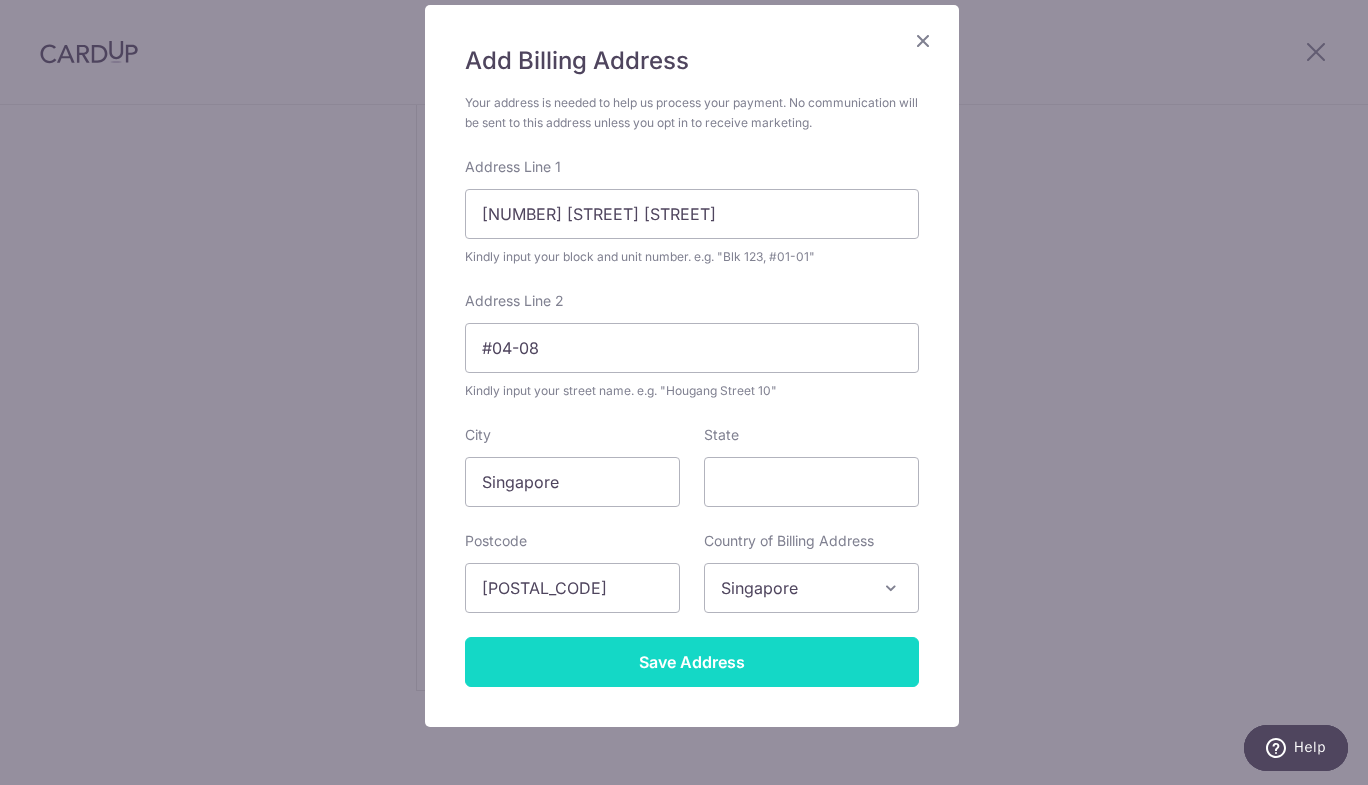 click on "Save Address" at bounding box center (692, 662) 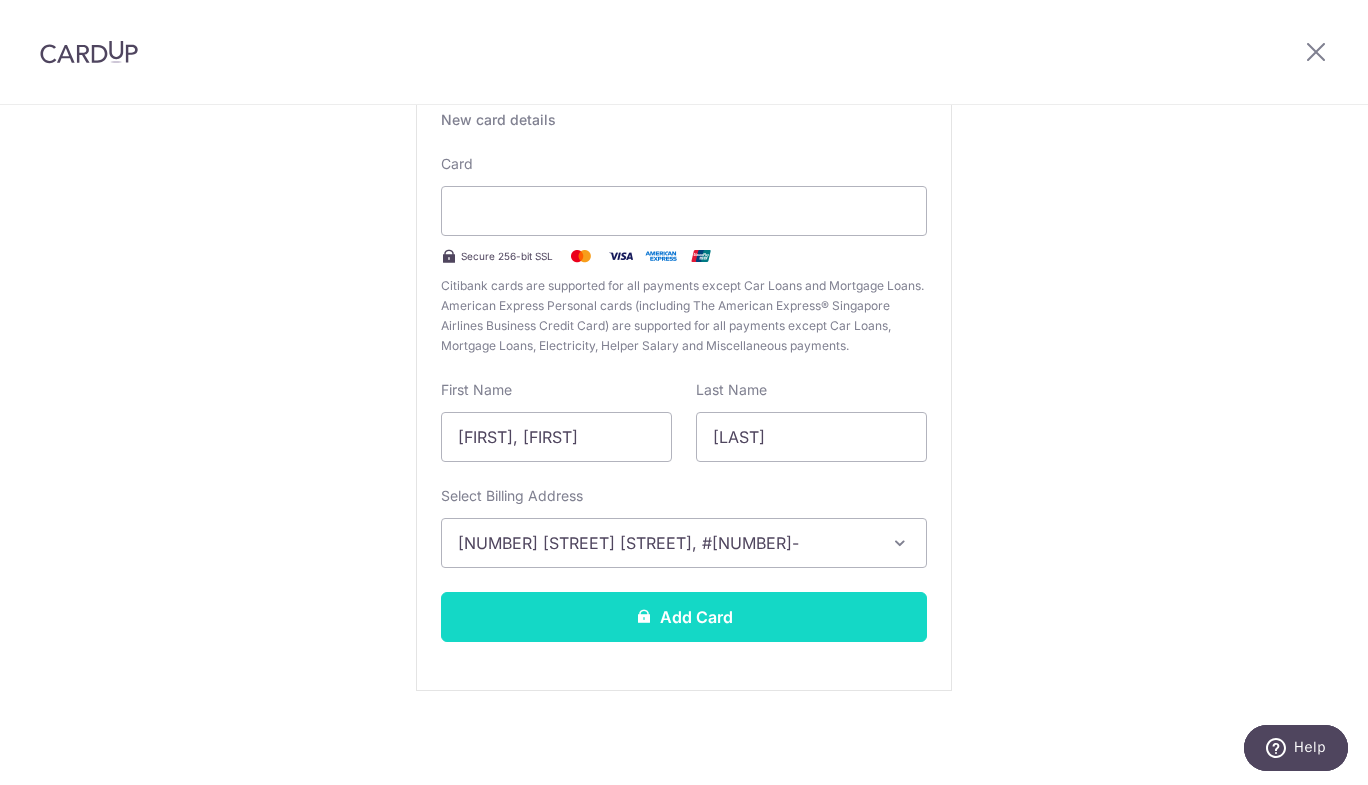 click on "Add Card" at bounding box center [684, 617] 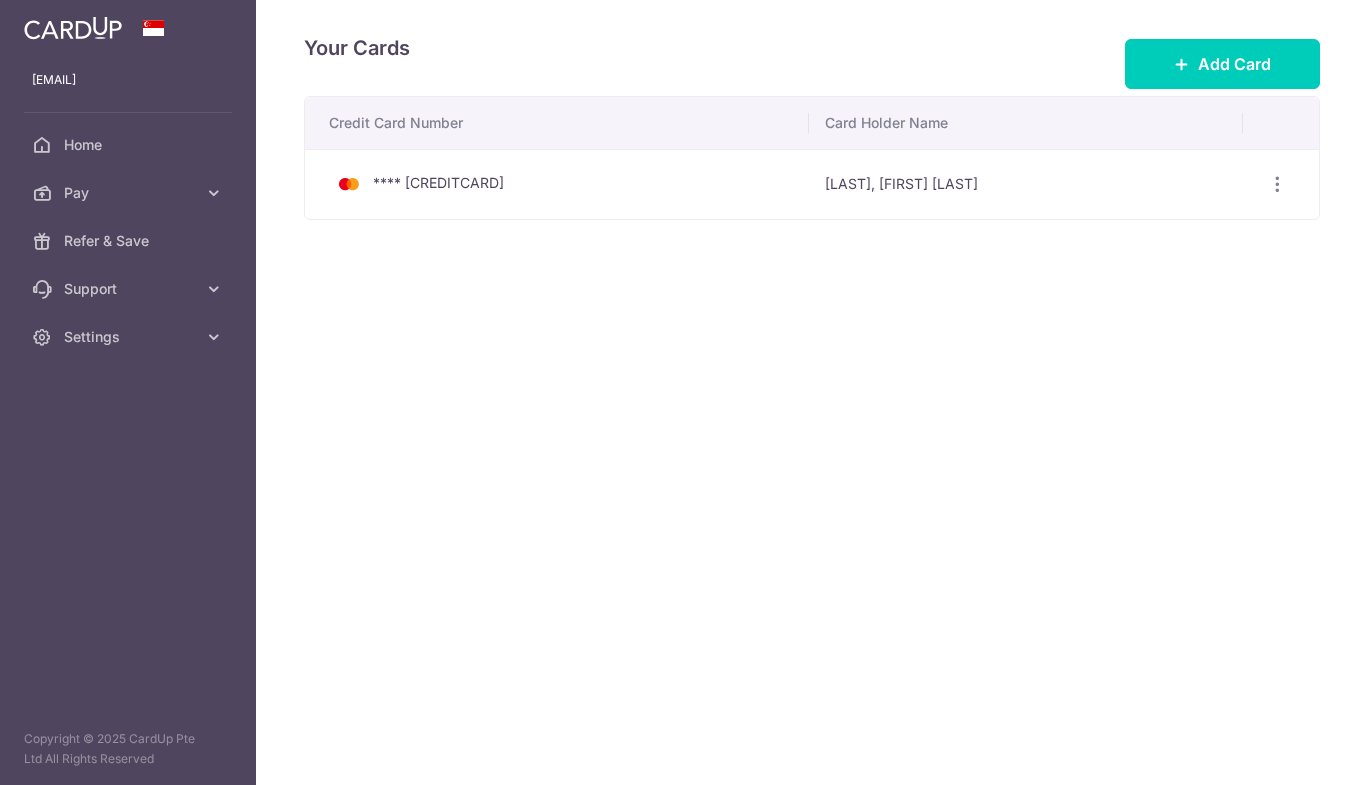 scroll, scrollTop: 0, scrollLeft: 0, axis: both 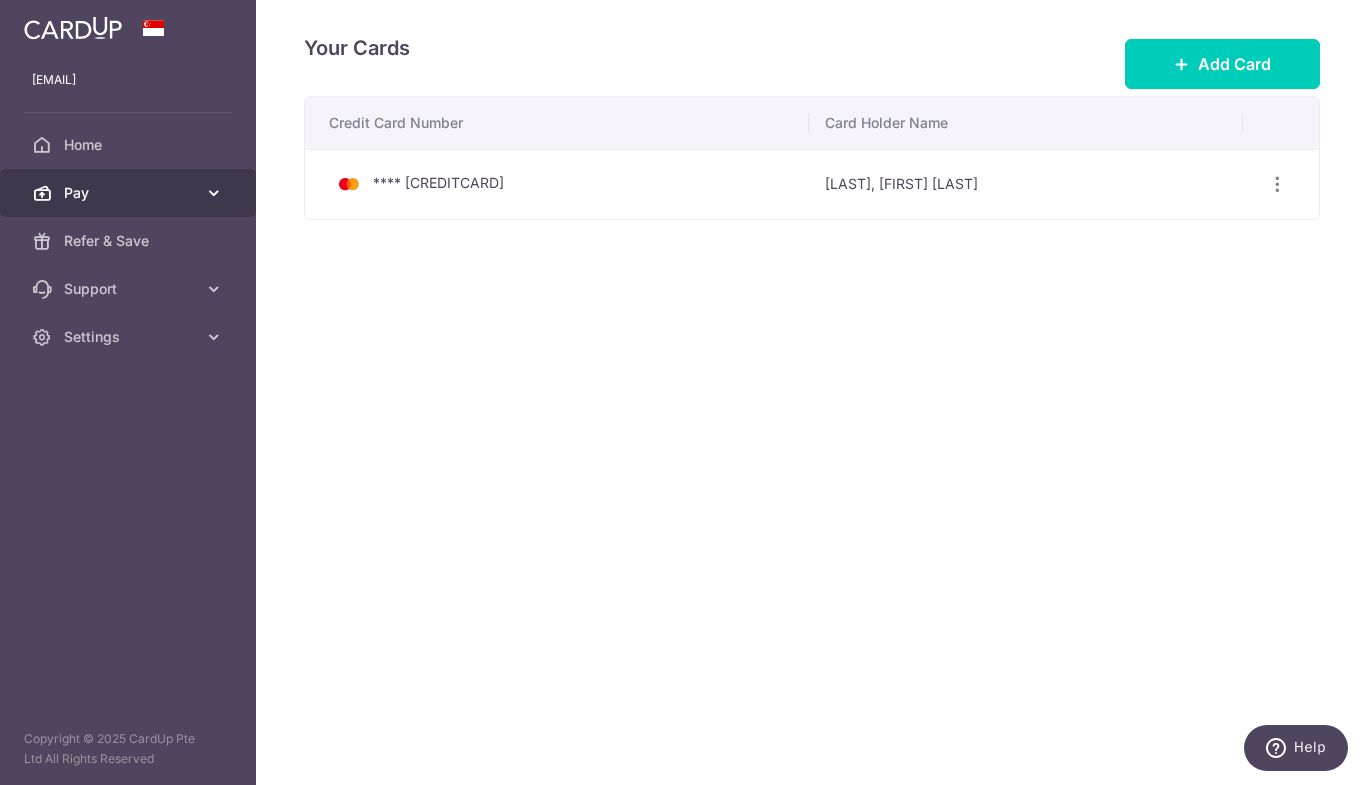 click on "Pay" at bounding box center [130, 193] 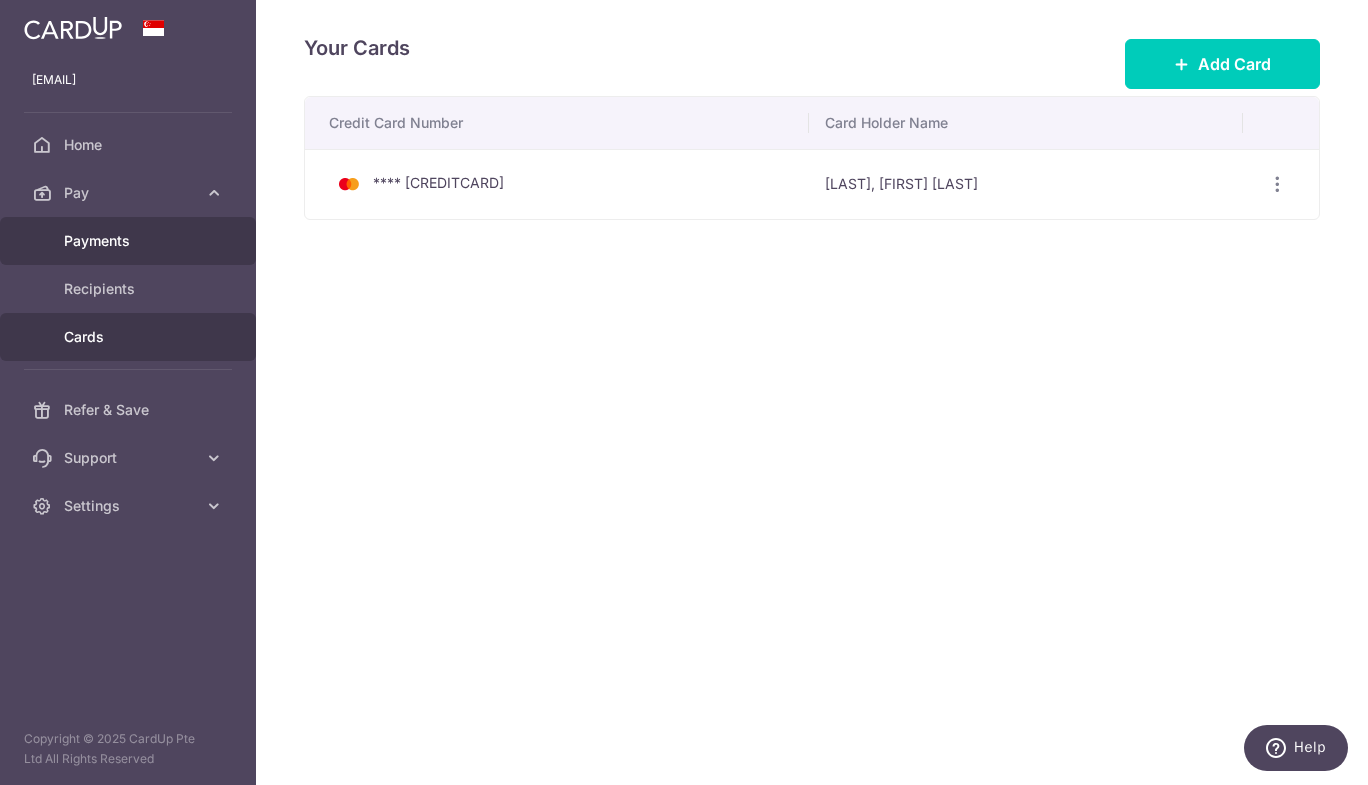 click on "Payments" at bounding box center [130, 241] 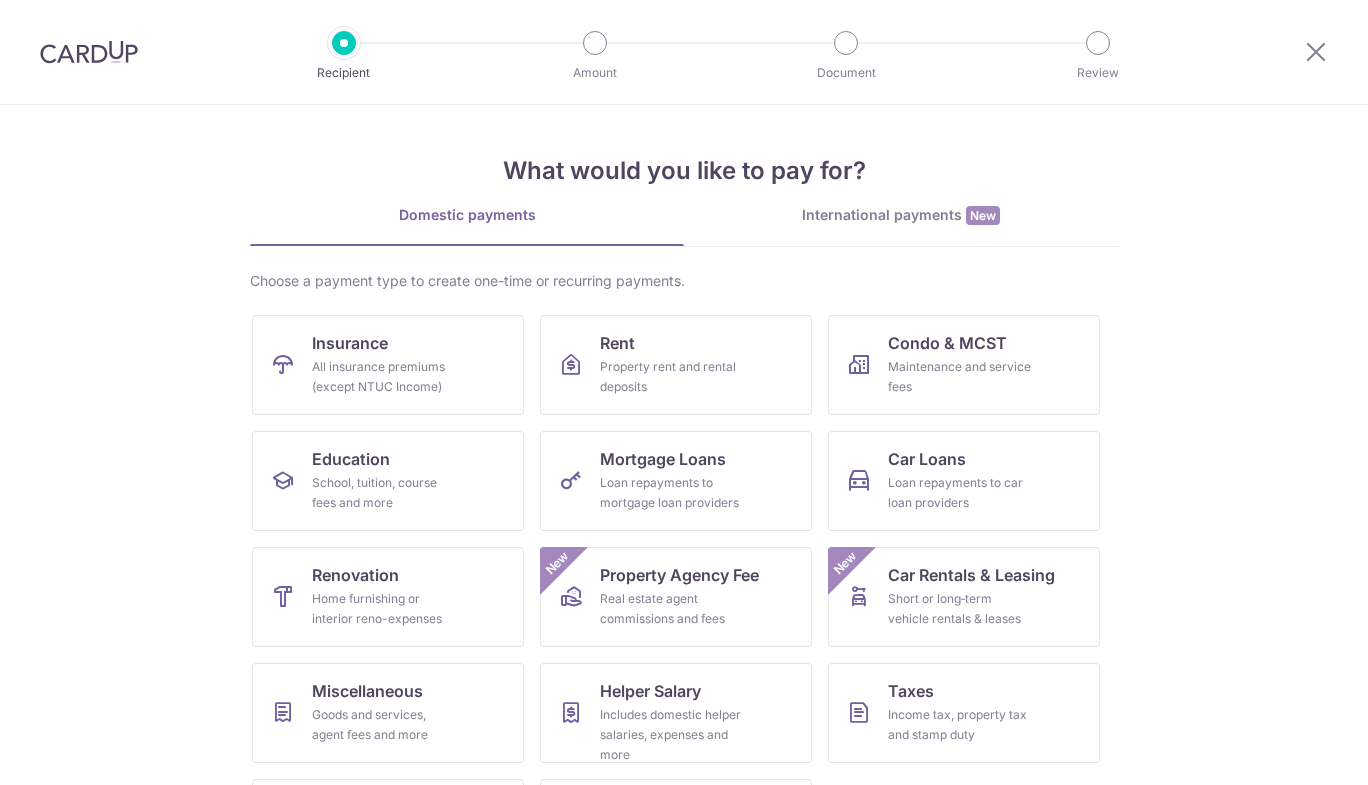 scroll, scrollTop: 0, scrollLeft: 0, axis: both 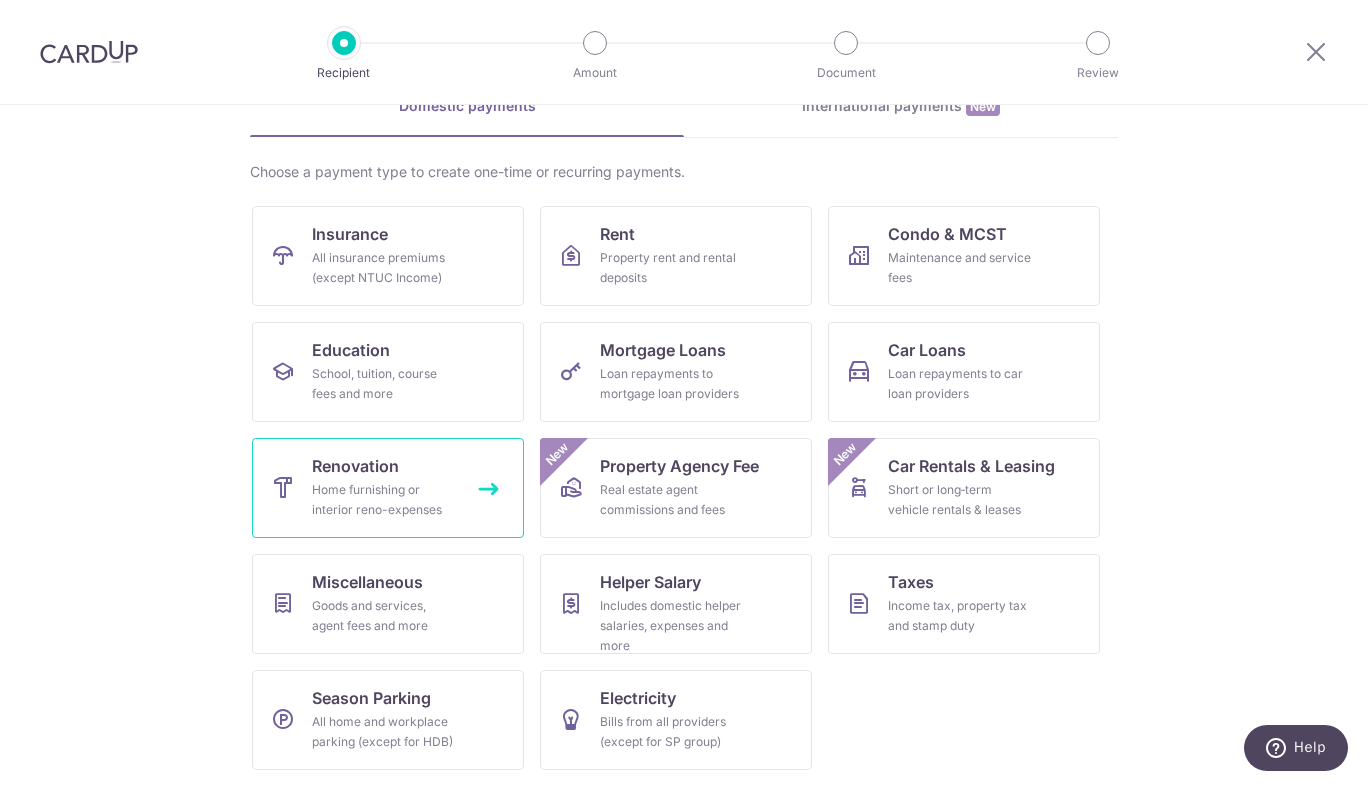 click on "Home furnishing or interior reno-expenses" at bounding box center [384, 500] 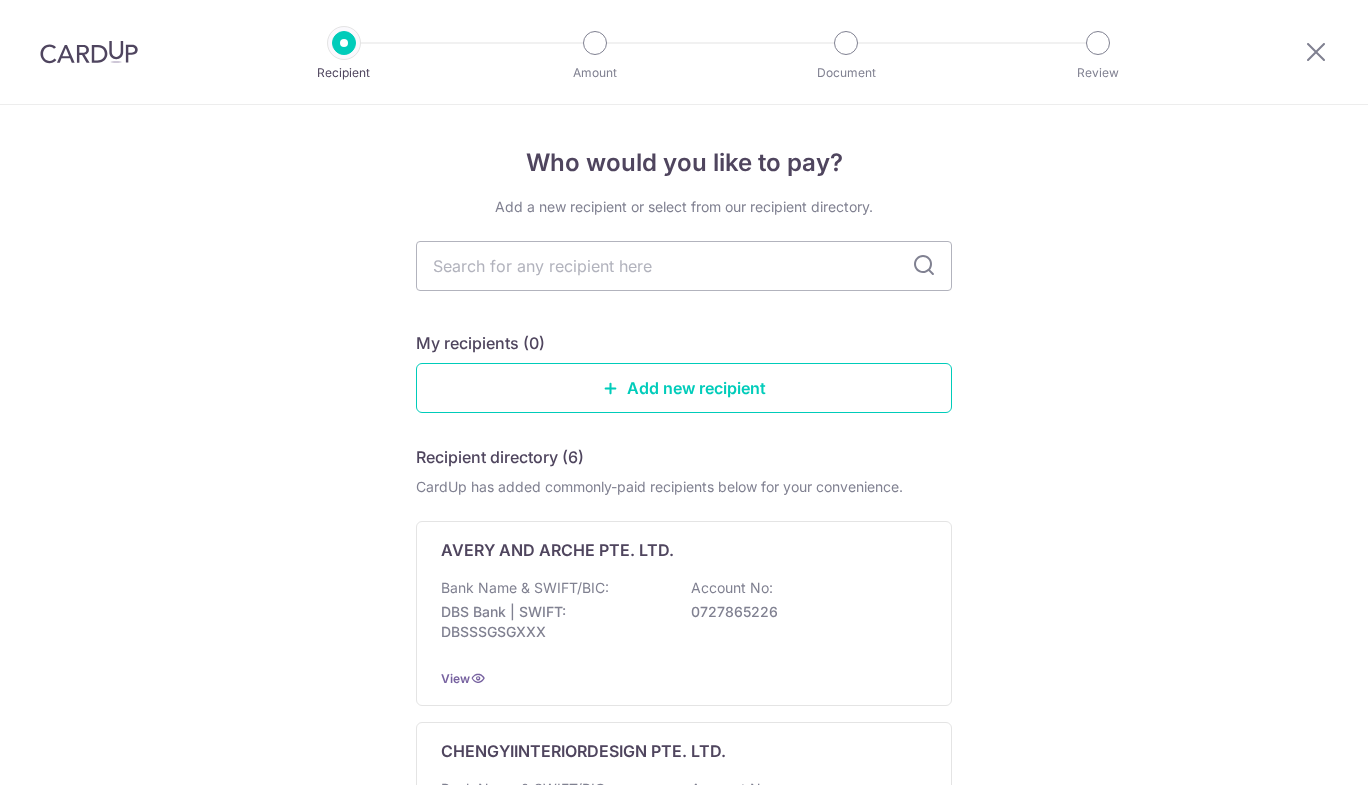 scroll, scrollTop: 0, scrollLeft: 0, axis: both 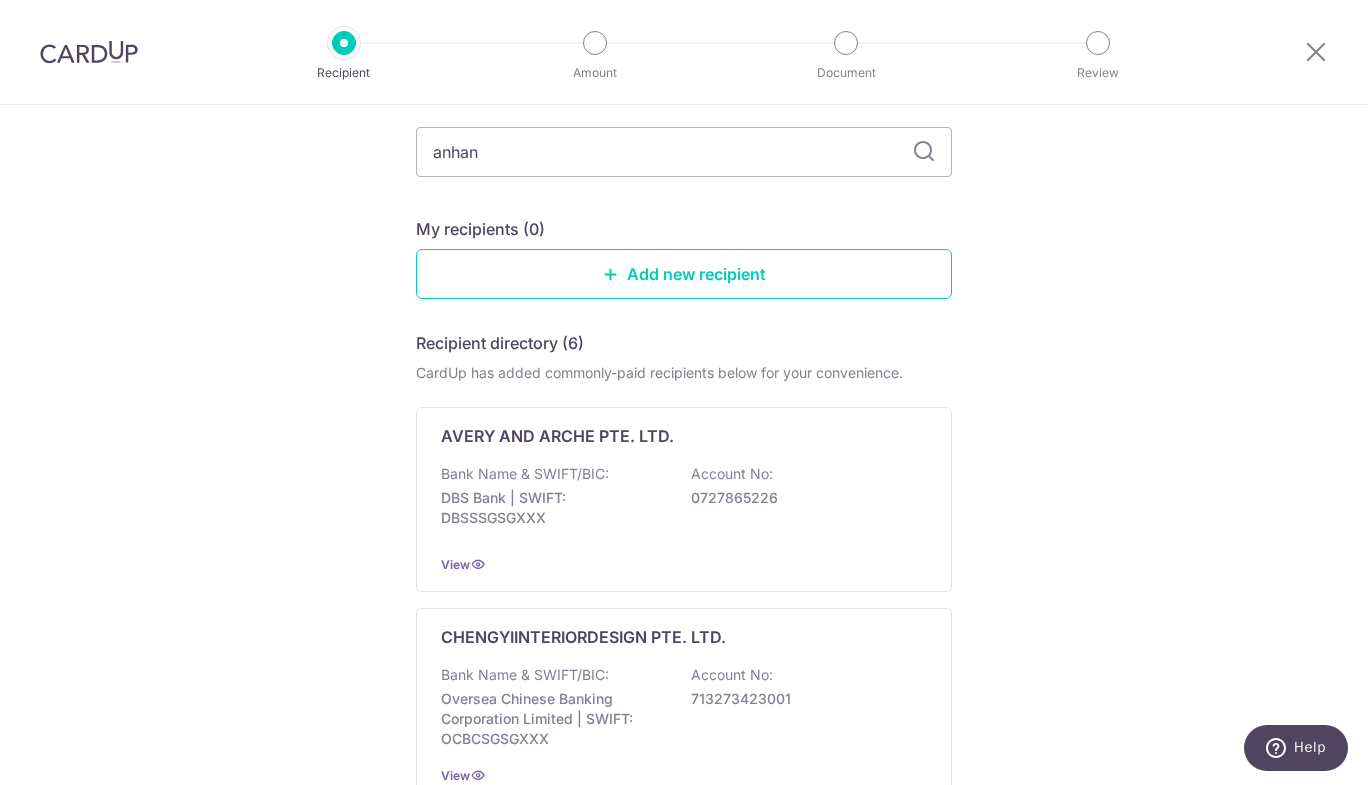 type on "anhans" 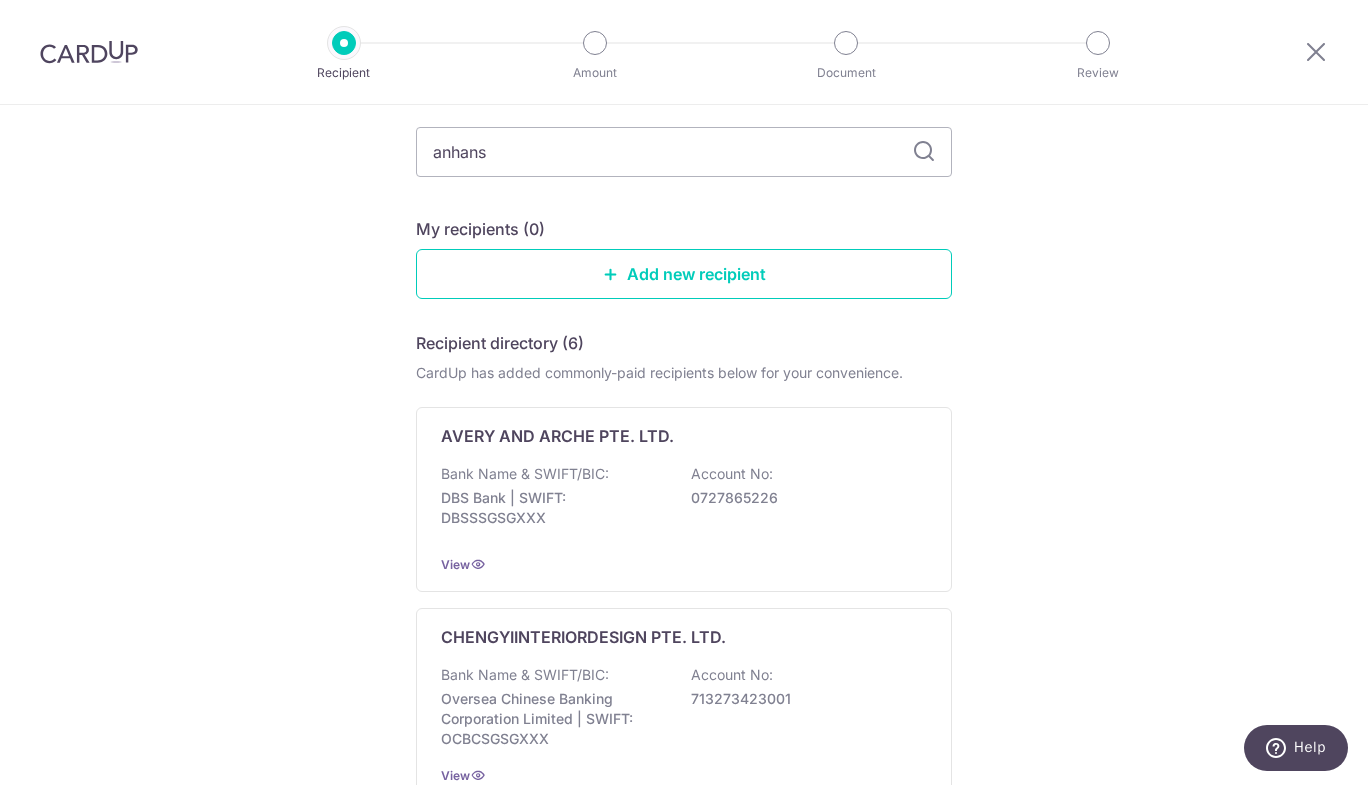 scroll, scrollTop: 0, scrollLeft: 0, axis: both 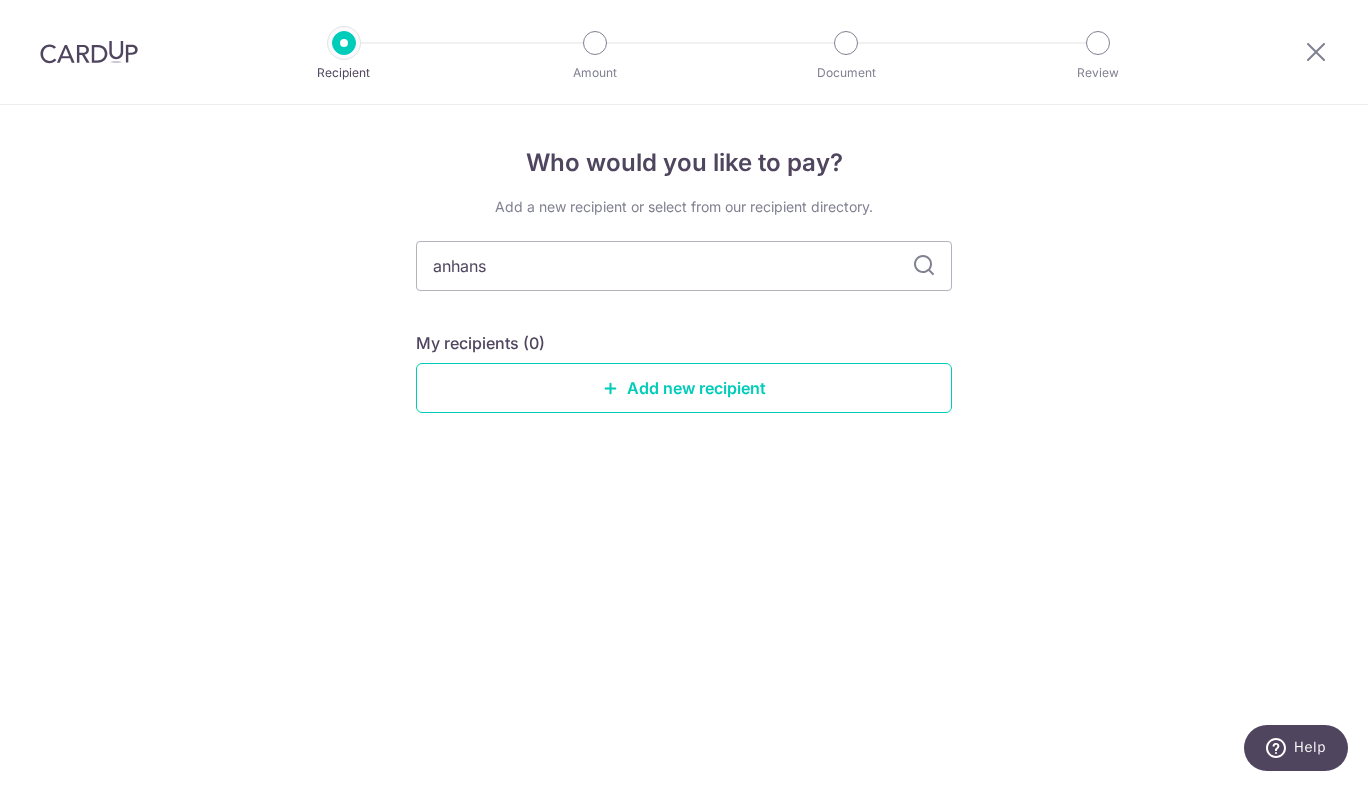 type on "anhans" 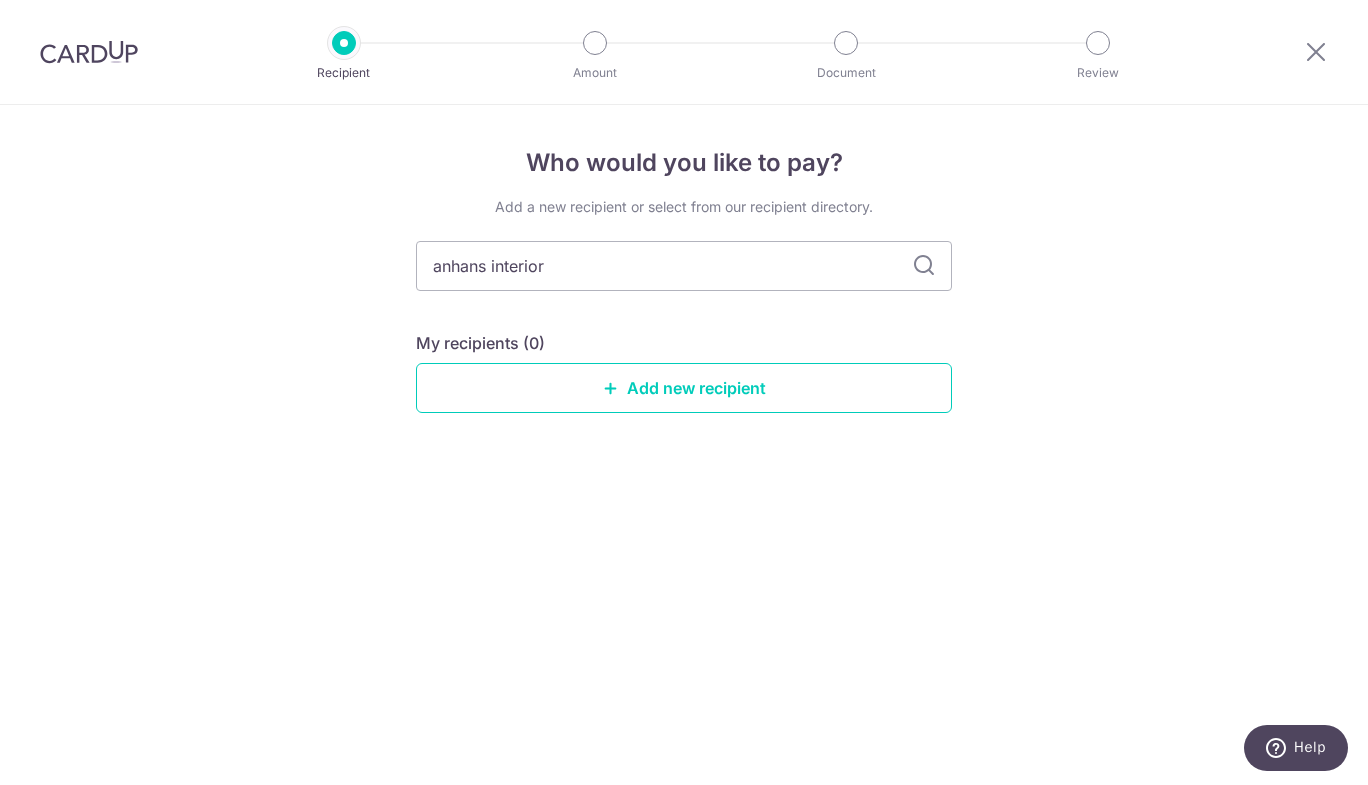 type on "anhans interior" 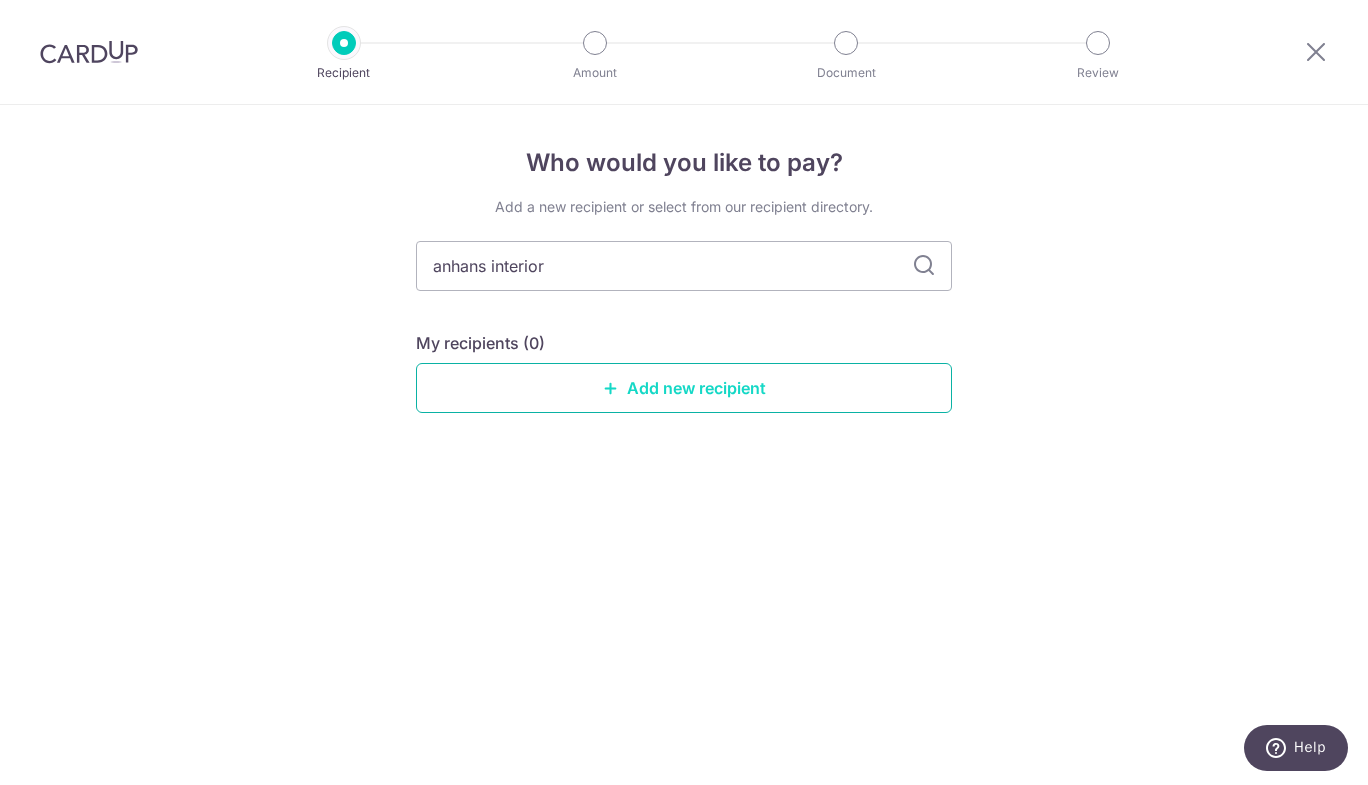 click on "Add new recipient" at bounding box center (684, 388) 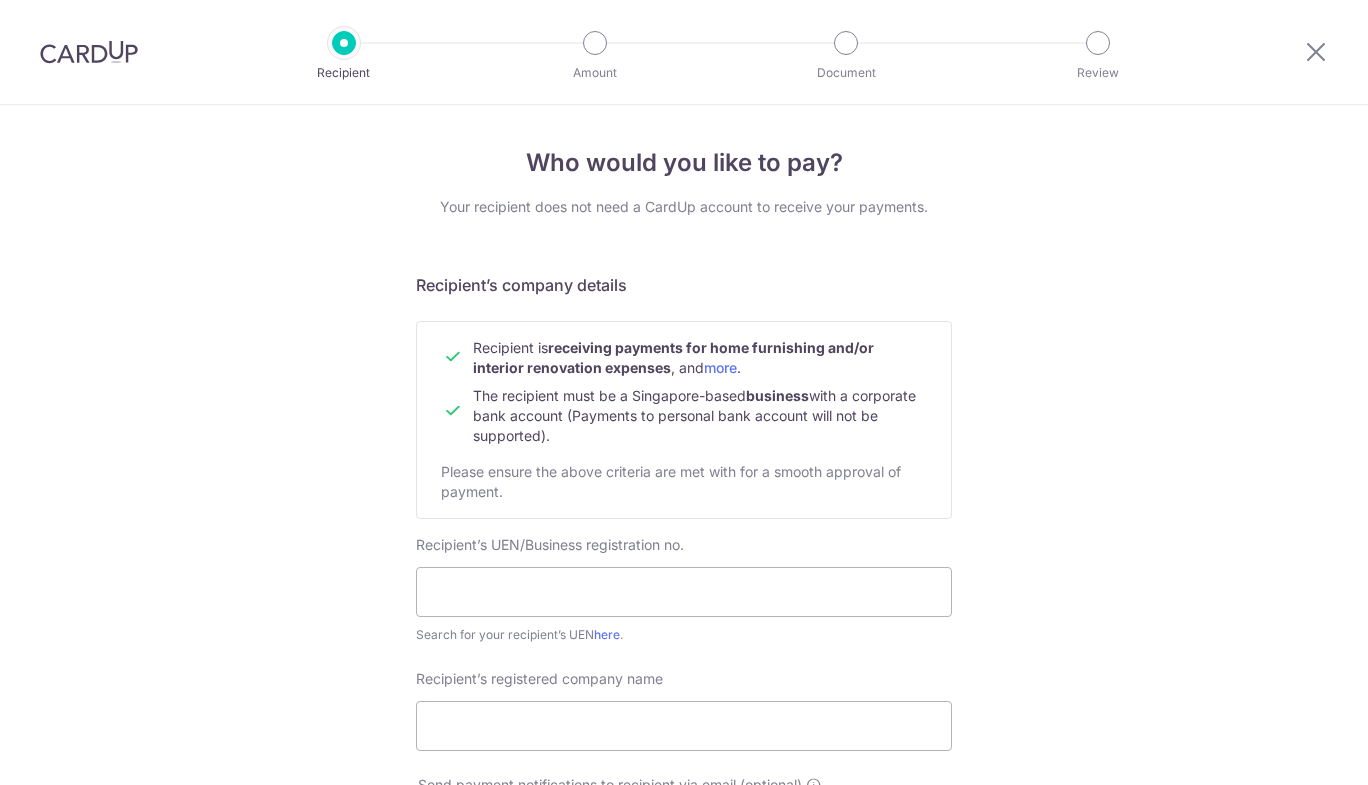 scroll, scrollTop: 0, scrollLeft: 0, axis: both 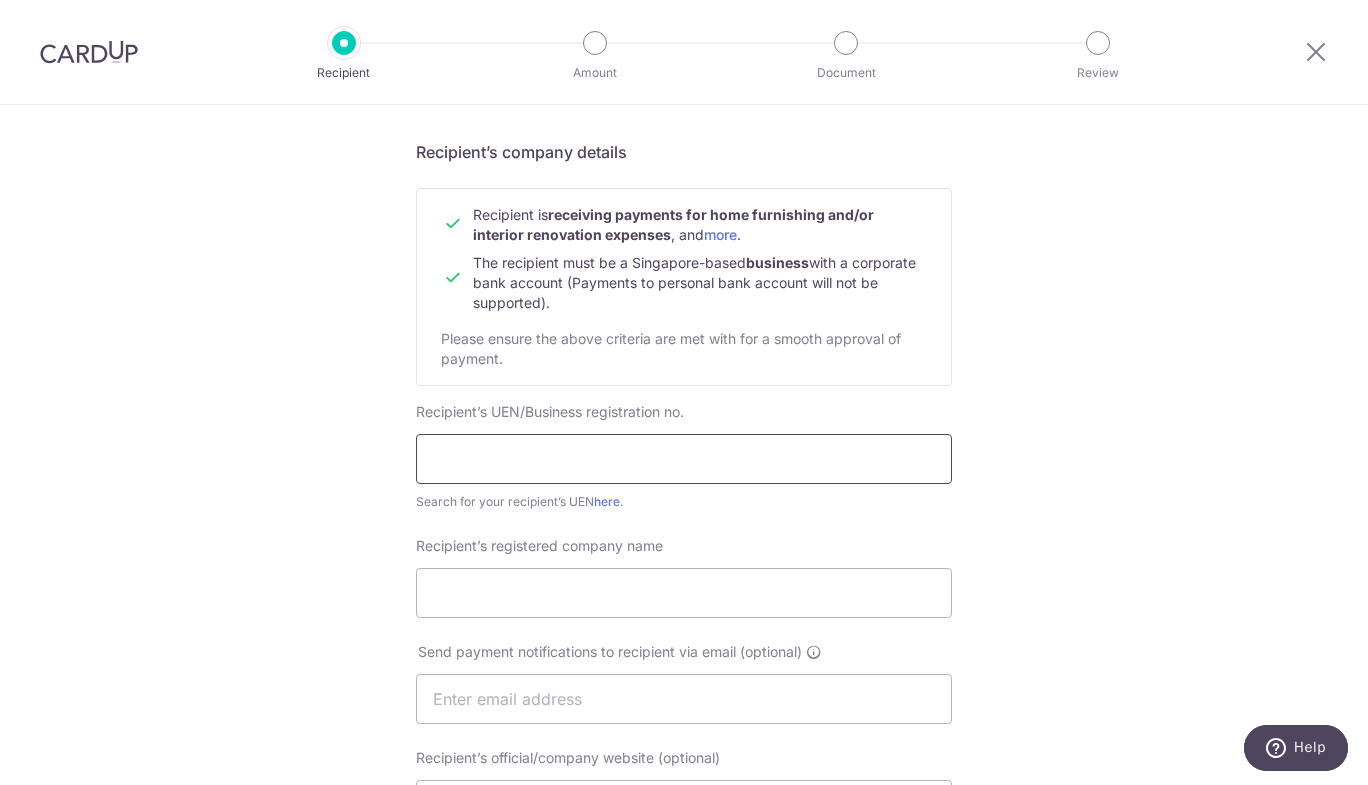 click at bounding box center (684, 459) 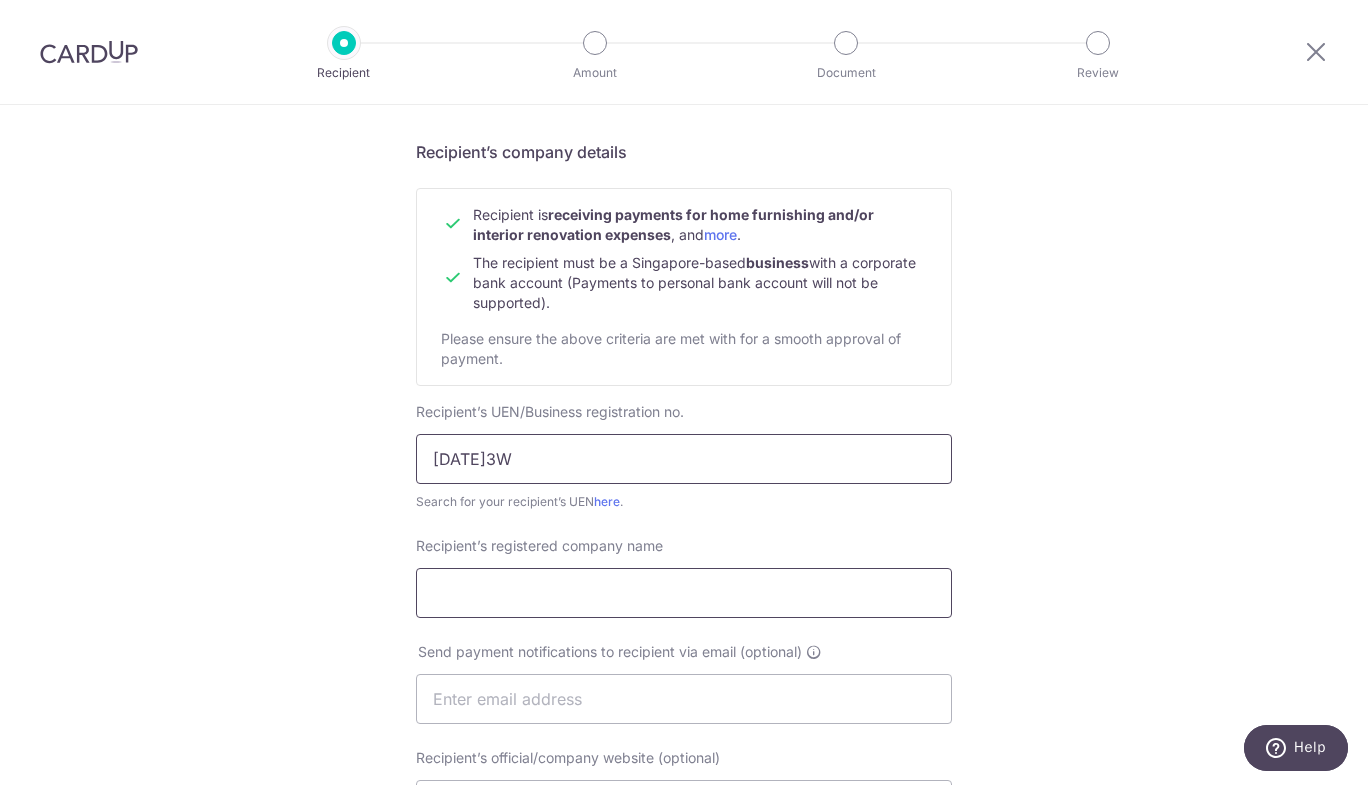 type on "201601293W" 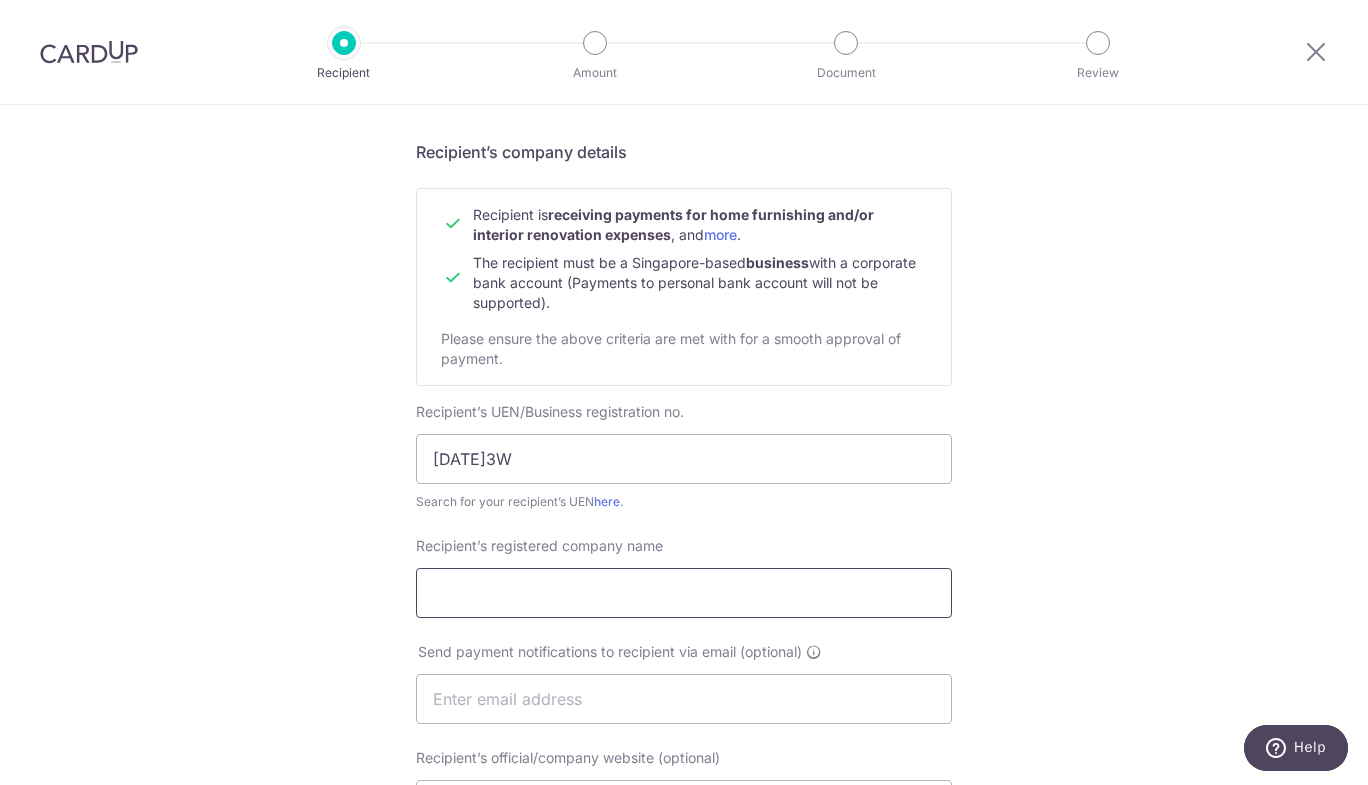 click on "Recipient’s registered company name" at bounding box center [684, 593] 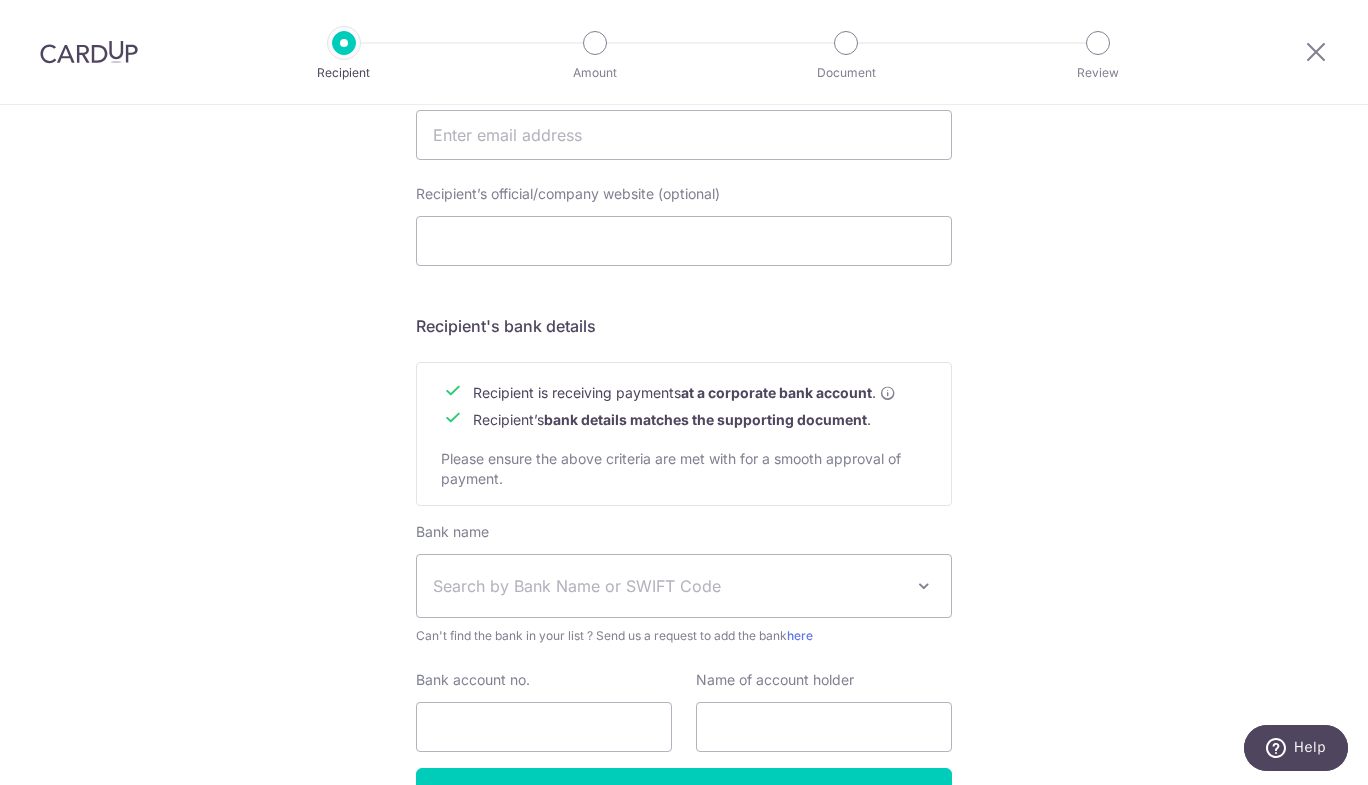 scroll, scrollTop: 809, scrollLeft: 0, axis: vertical 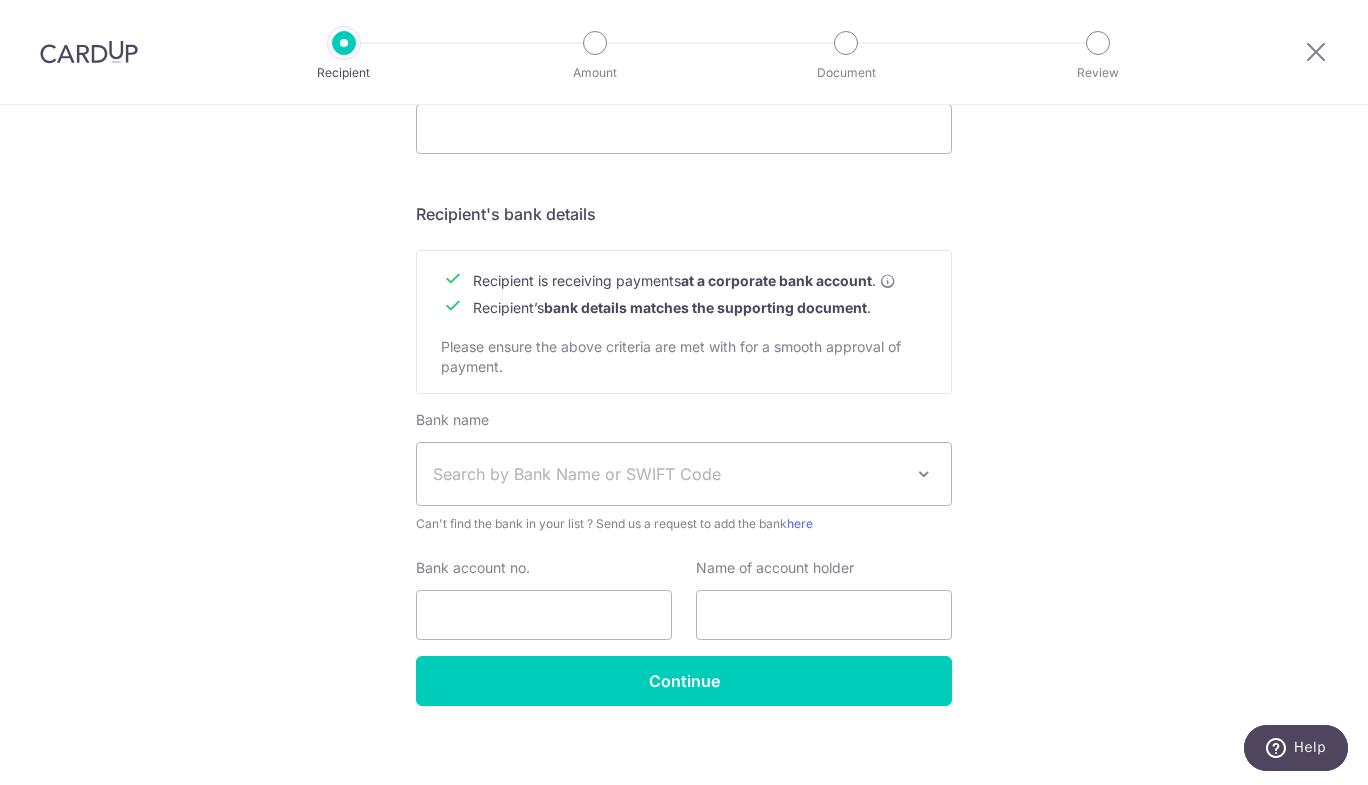 type on "ANHANS INTERIOR DESIGN PTE LTD" 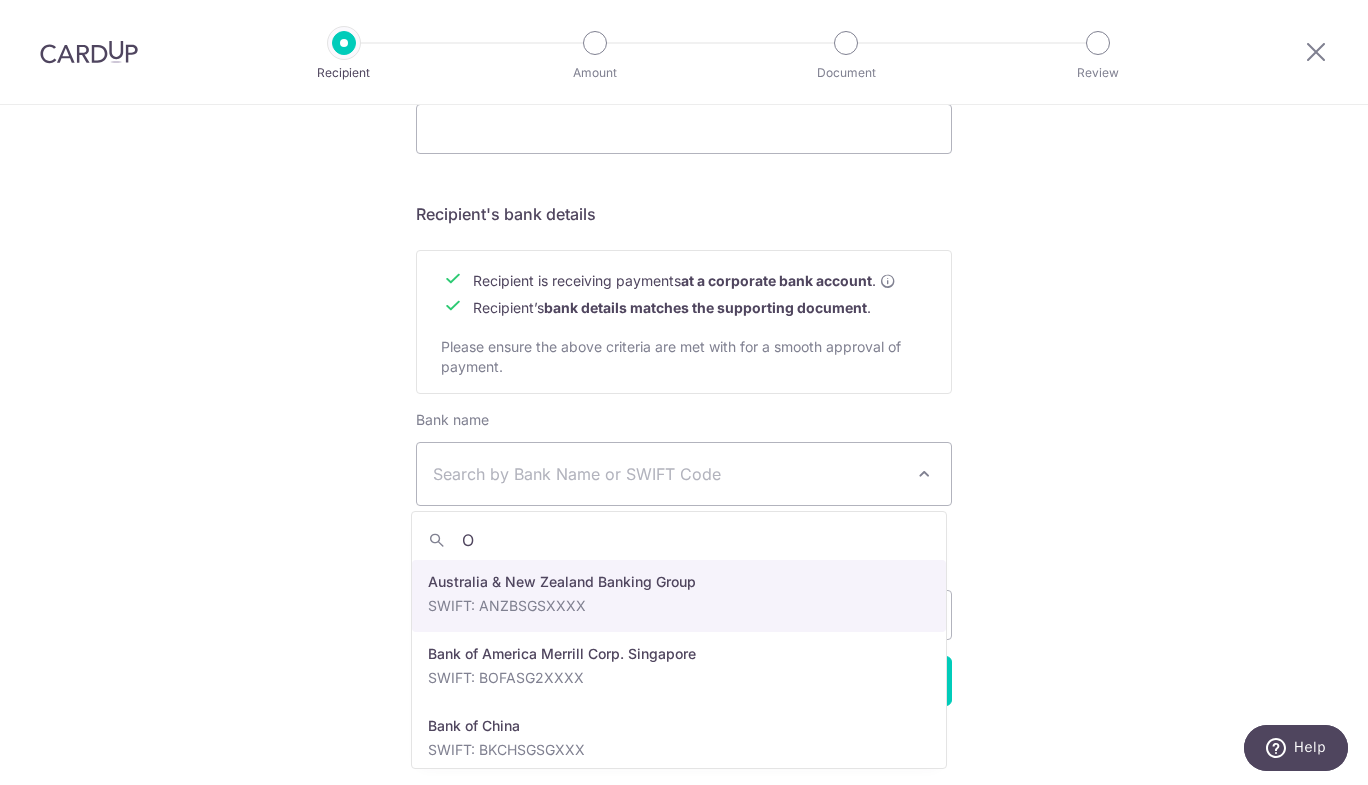 type on "OC" 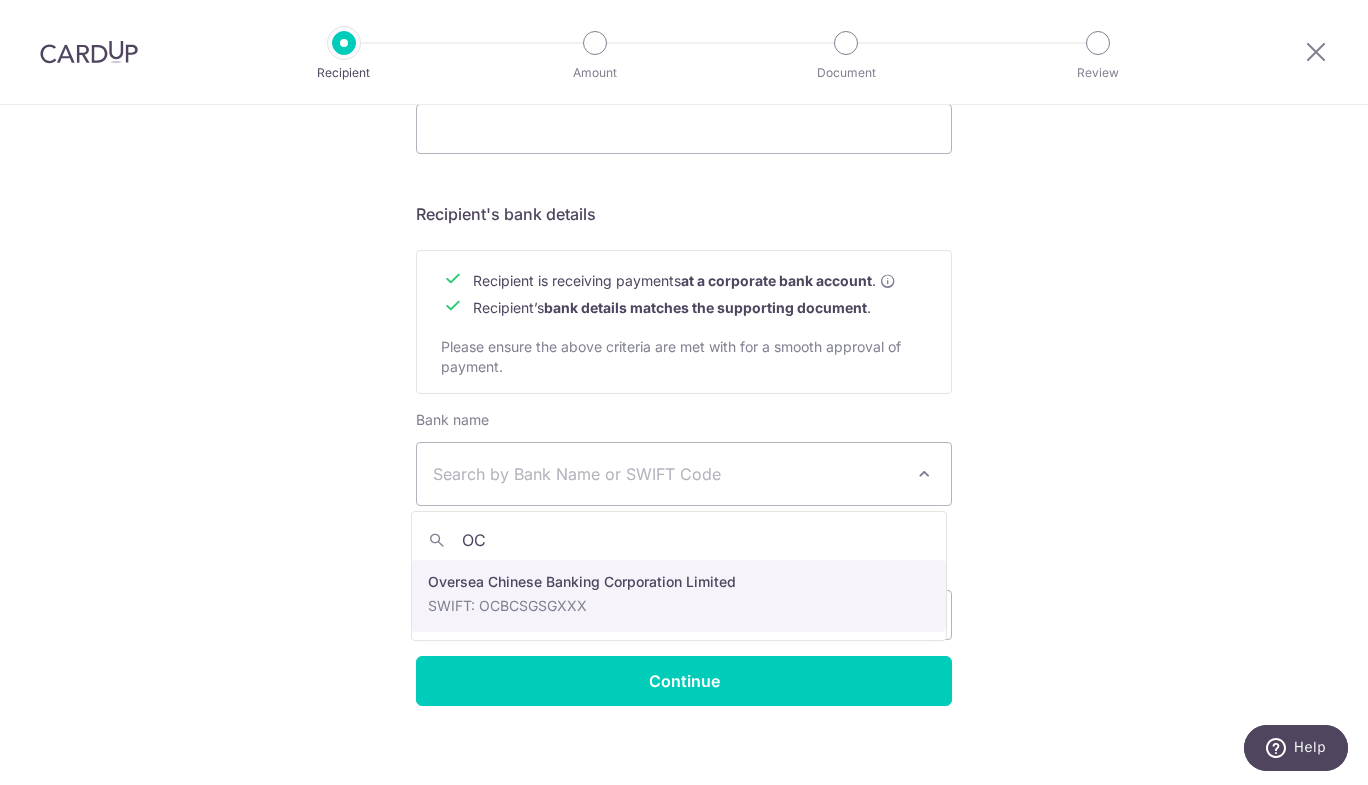 select on "12" 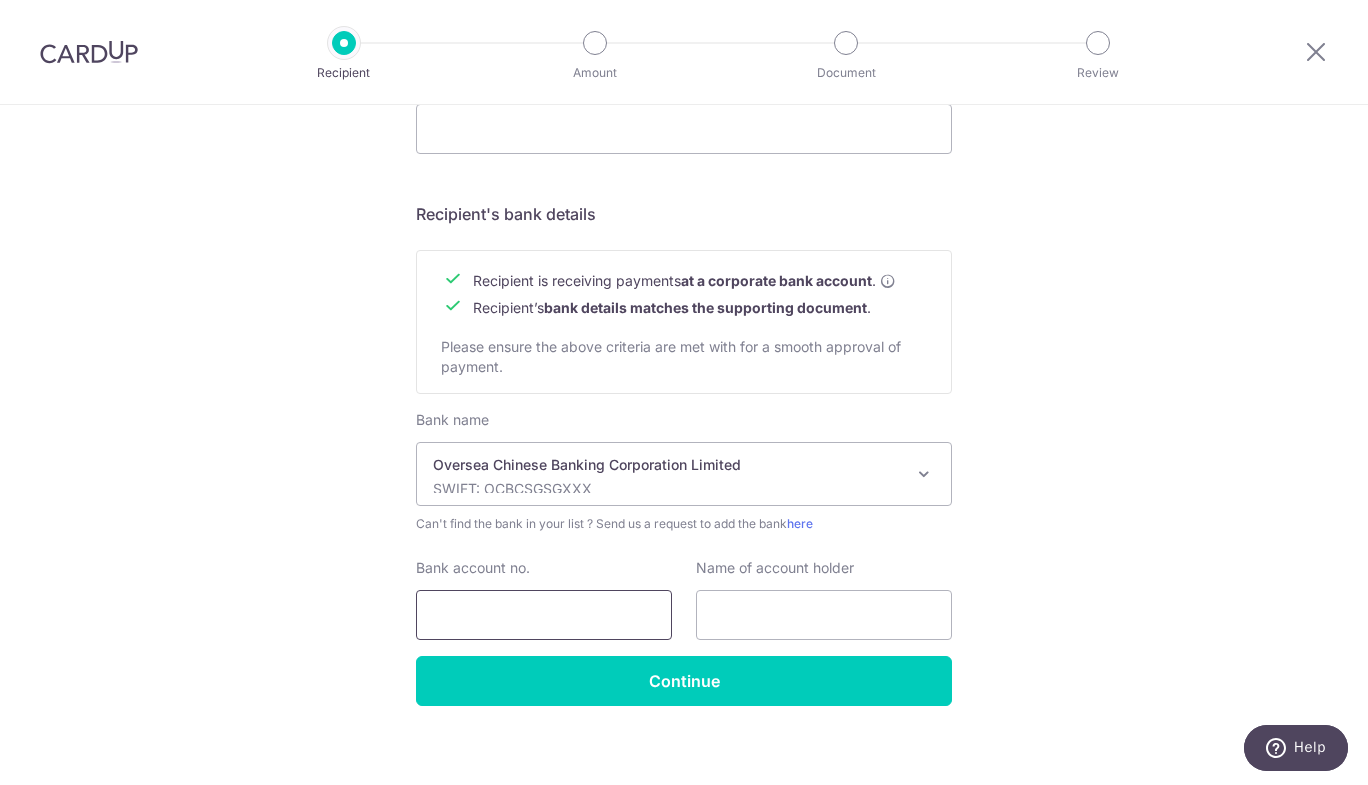 click on "Bank account no." at bounding box center (544, 615) 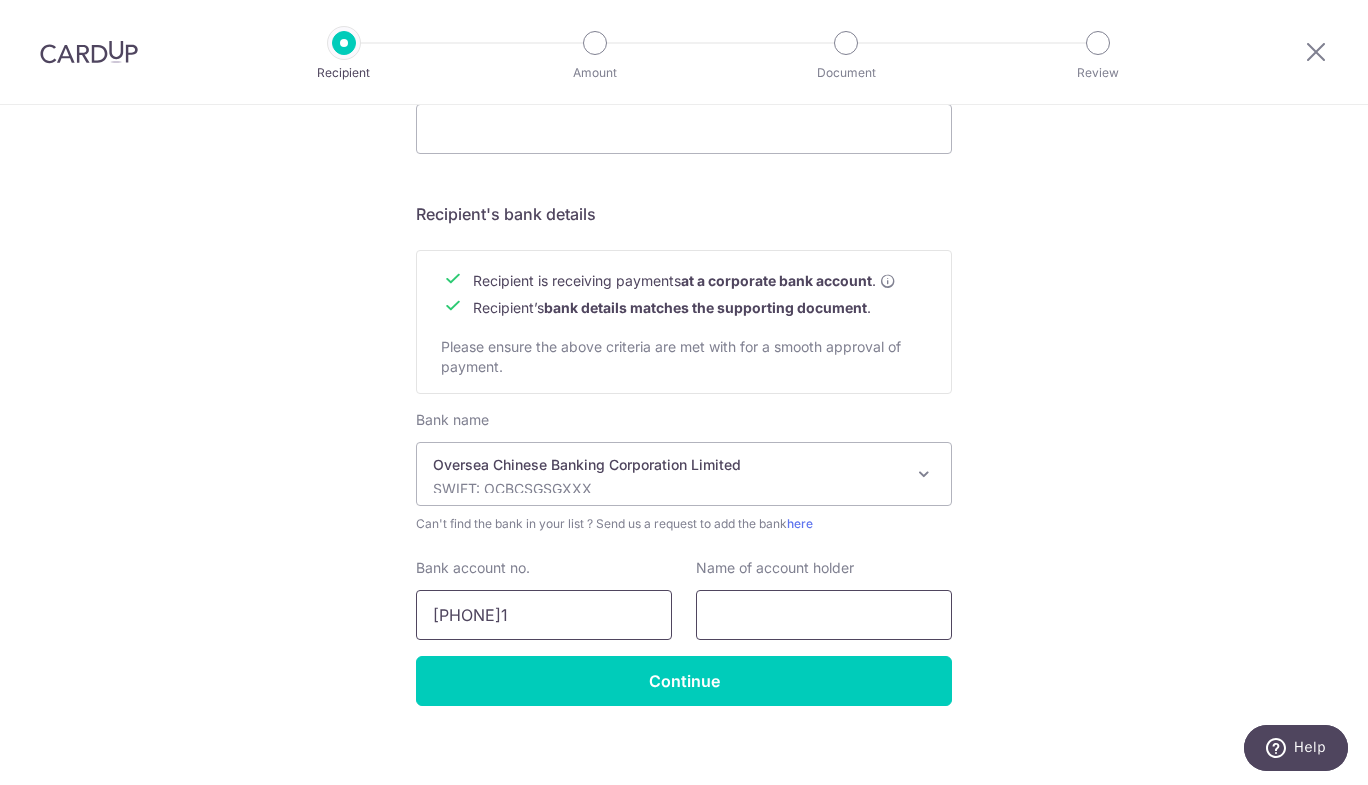 type on "695418921001" 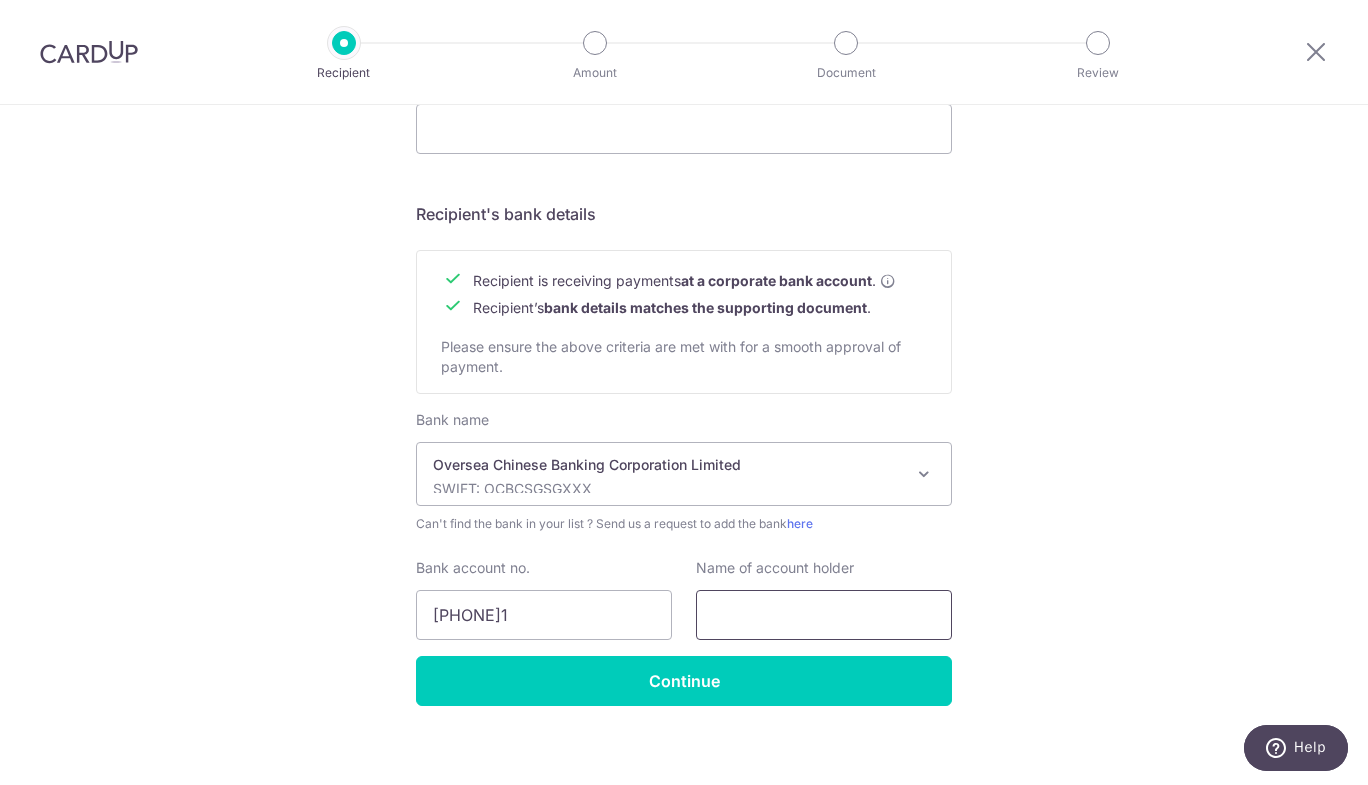 click at bounding box center [824, 615] 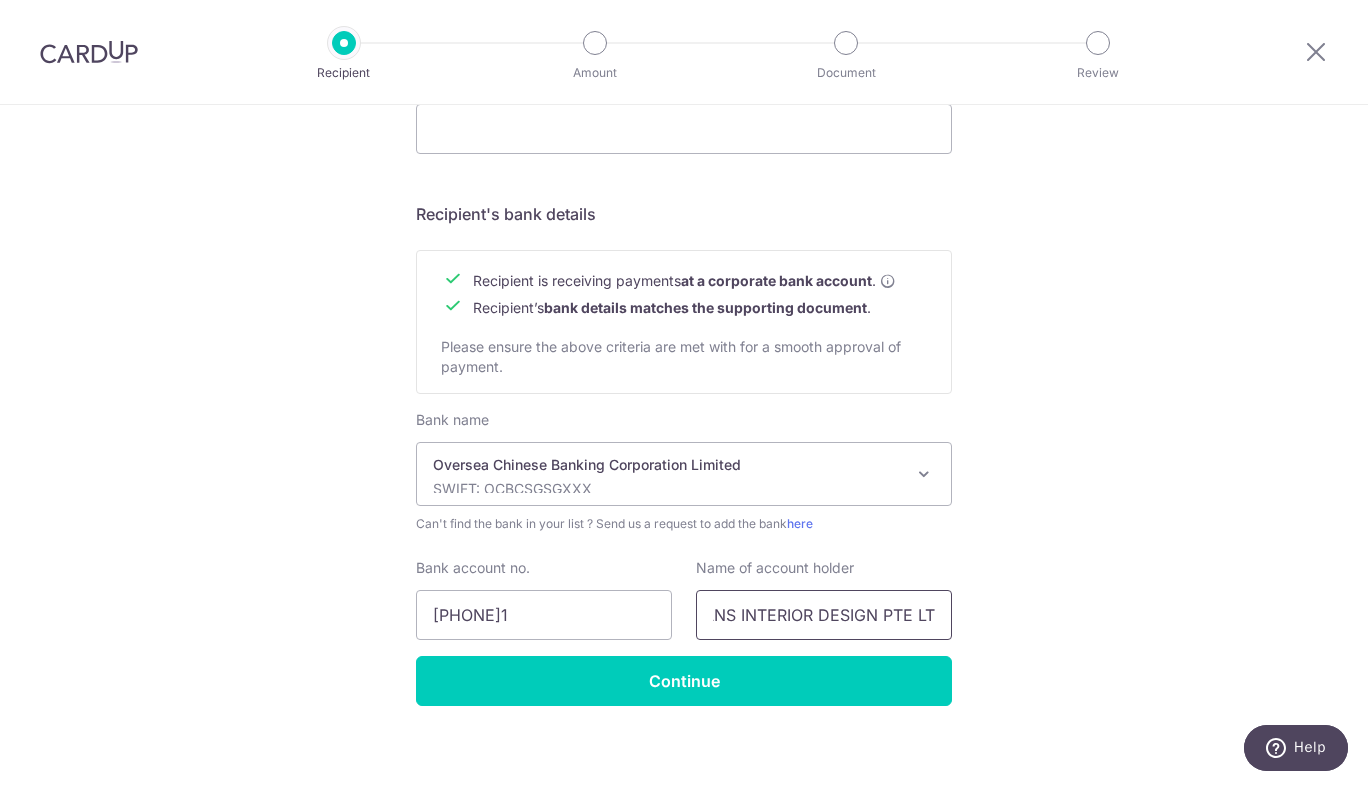 scroll, scrollTop: 0, scrollLeft: 57, axis: horizontal 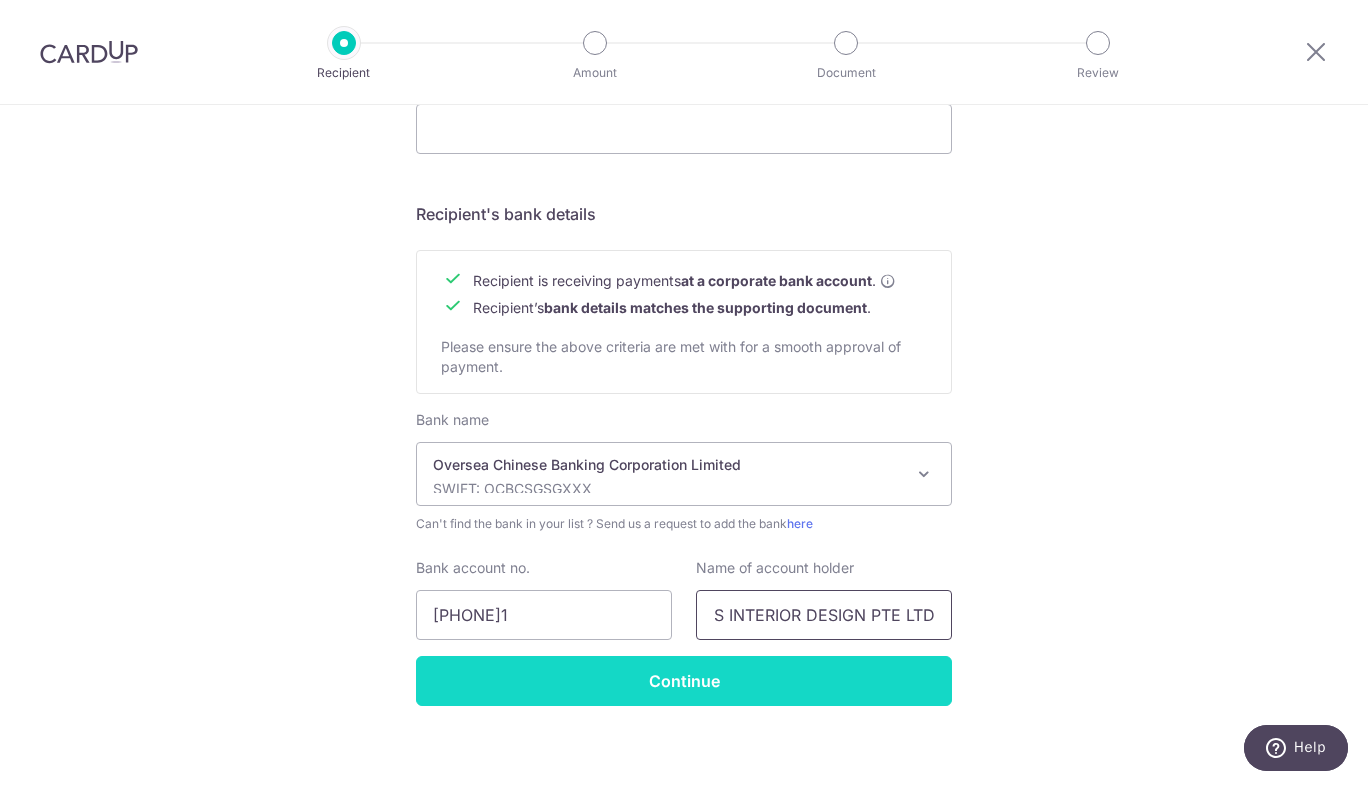 type on "ANHANS INTERIOR DESIGN PTE LTD" 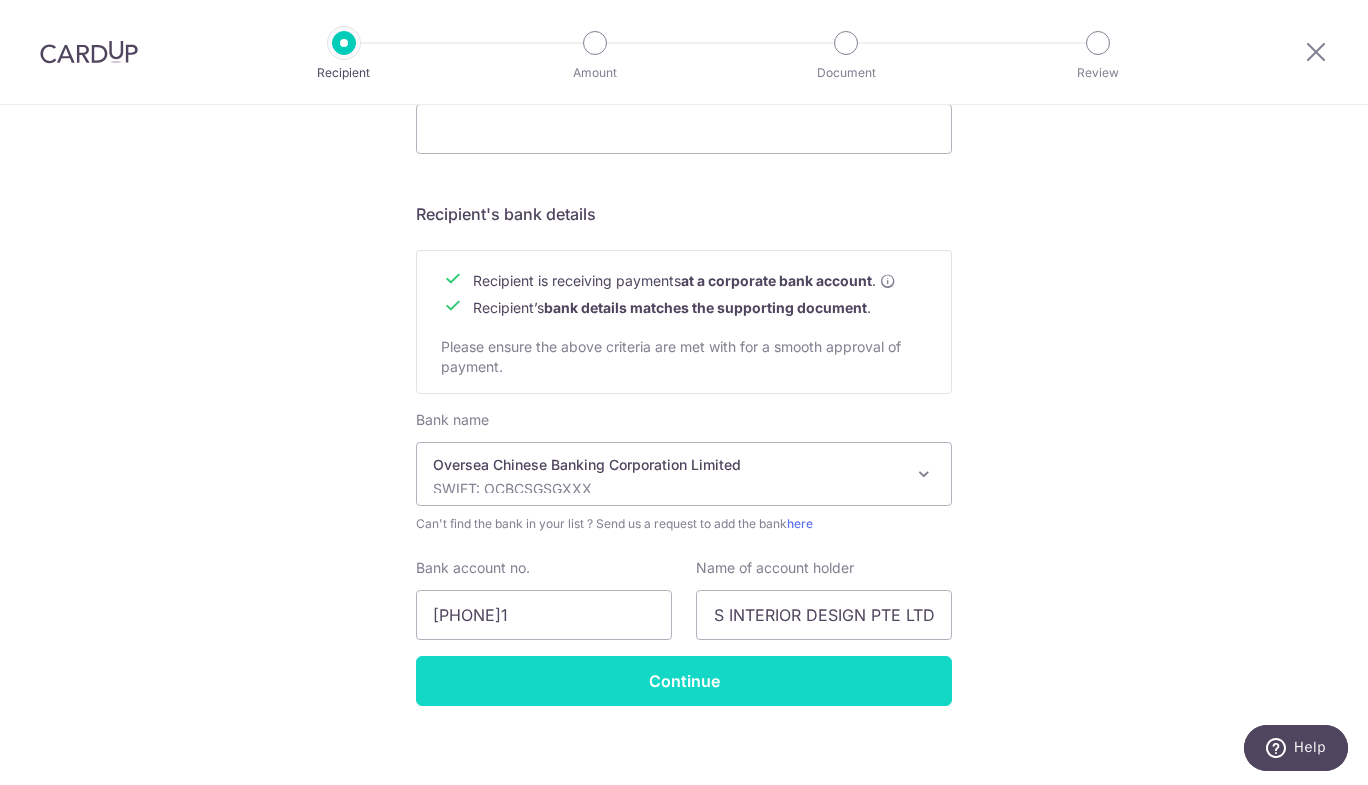 click on "Continue" at bounding box center [684, 681] 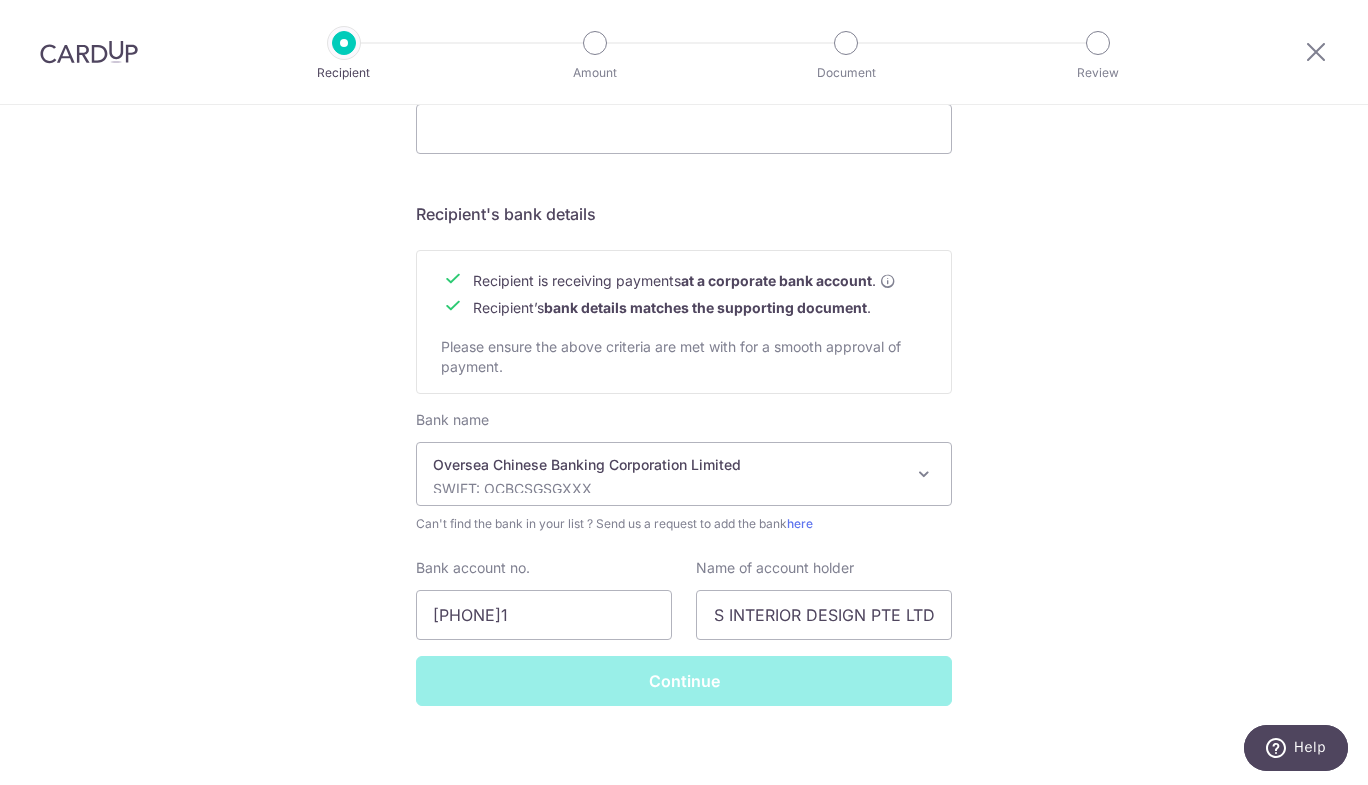 scroll, scrollTop: 0, scrollLeft: 0, axis: both 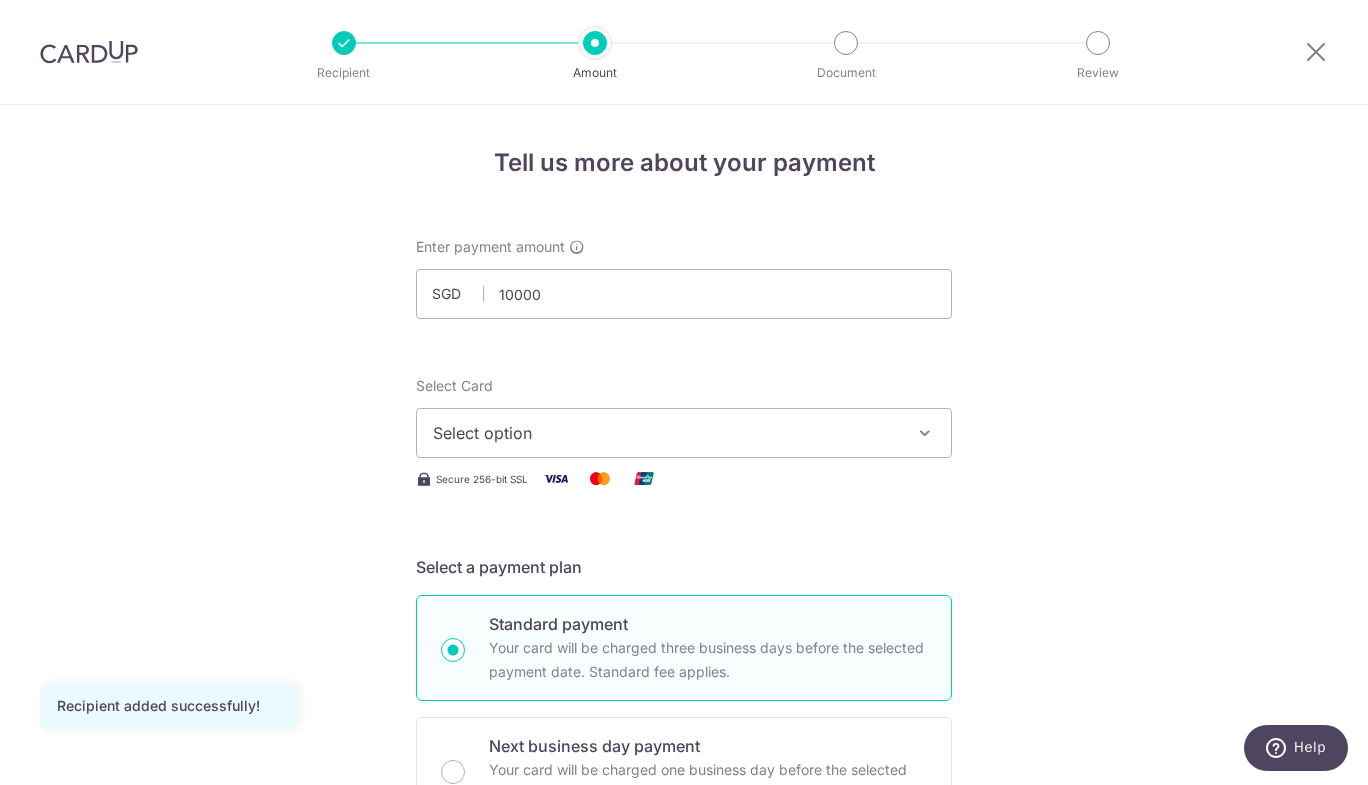 click on "Select option" at bounding box center (666, 433) 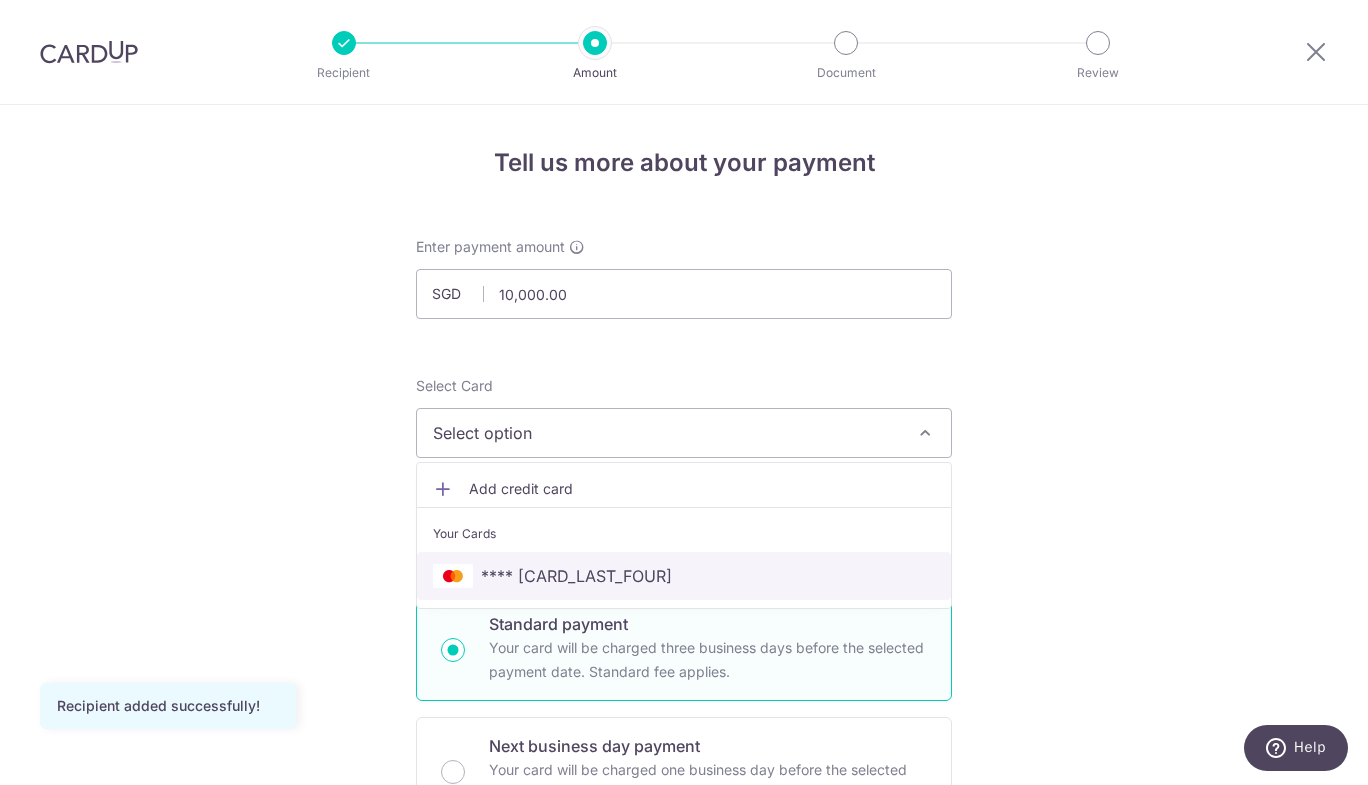 click on "**** 9958" at bounding box center (684, 576) 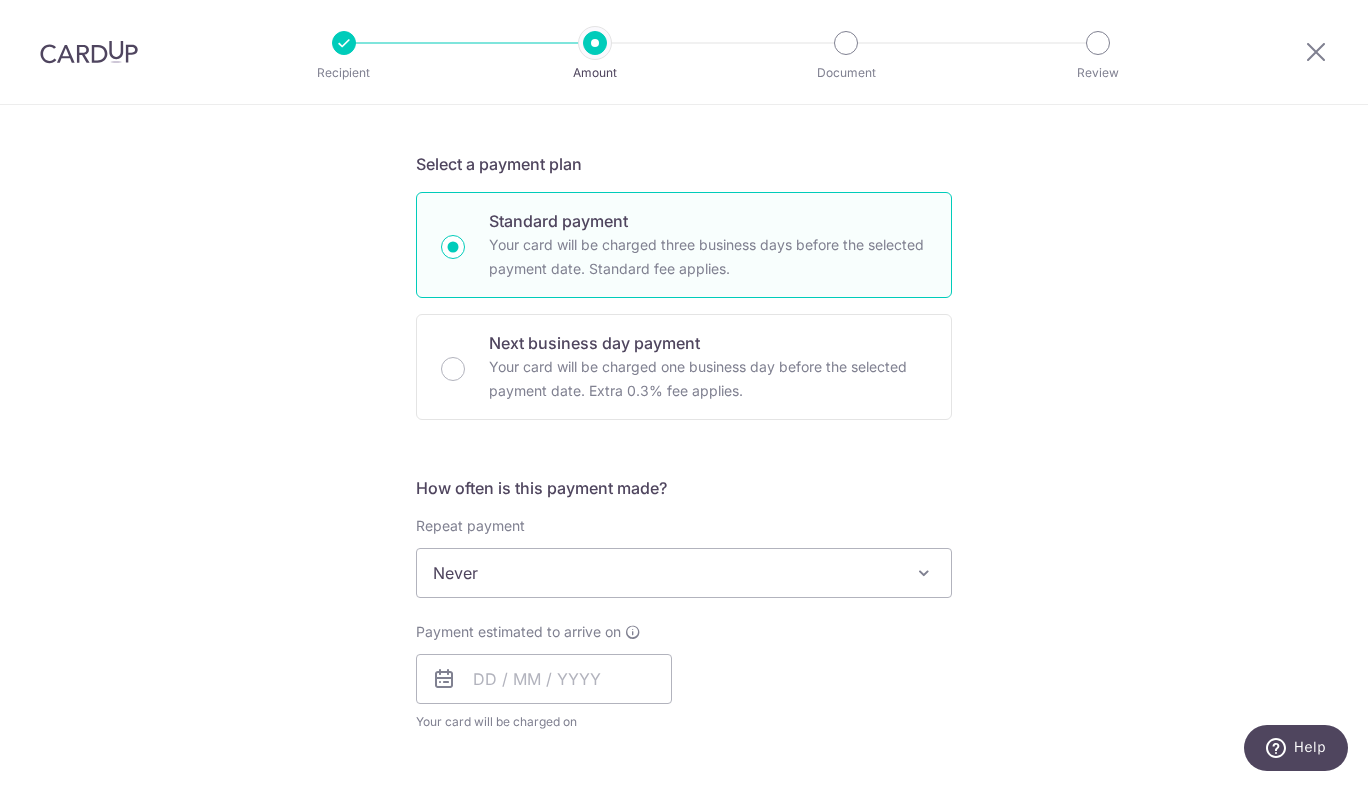 scroll, scrollTop: 420, scrollLeft: 0, axis: vertical 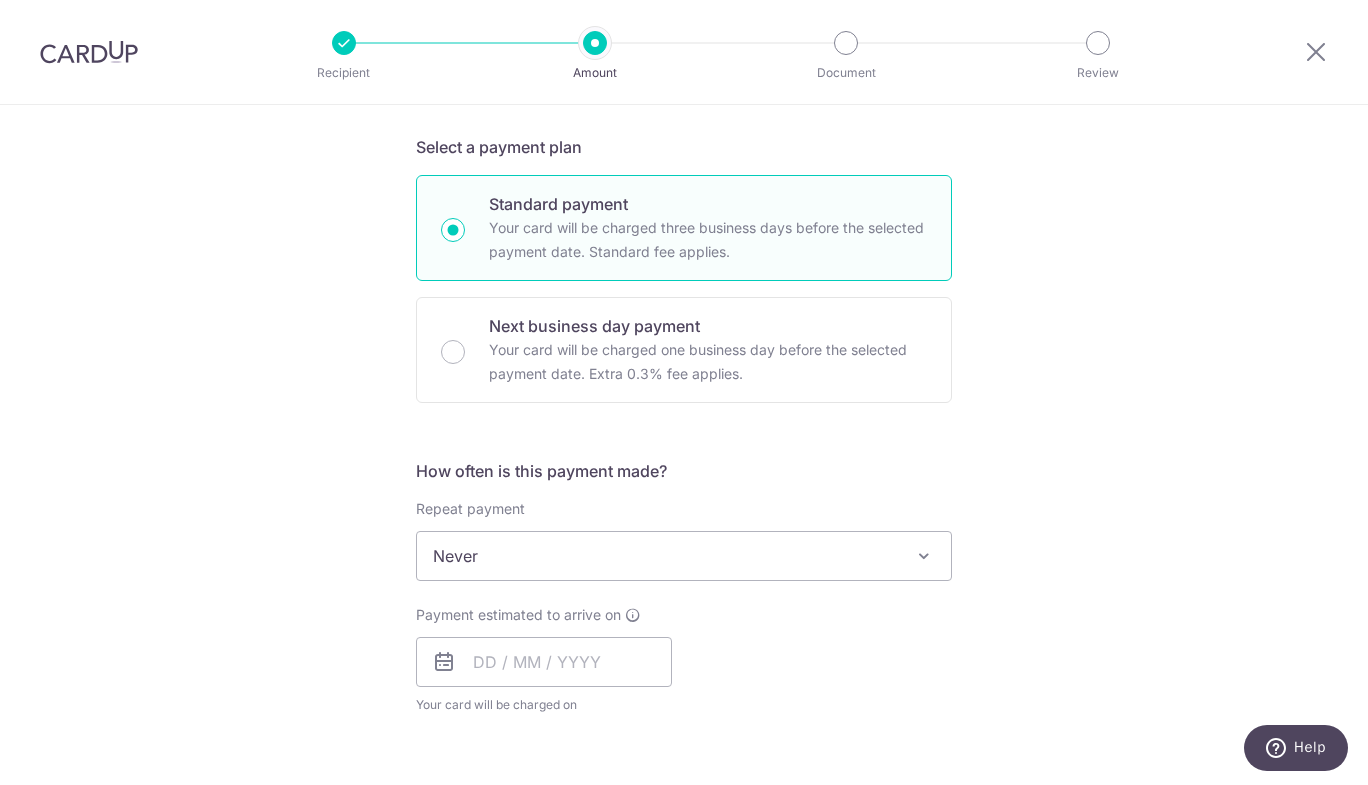 click on "Never" at bounding box center [684, 556] 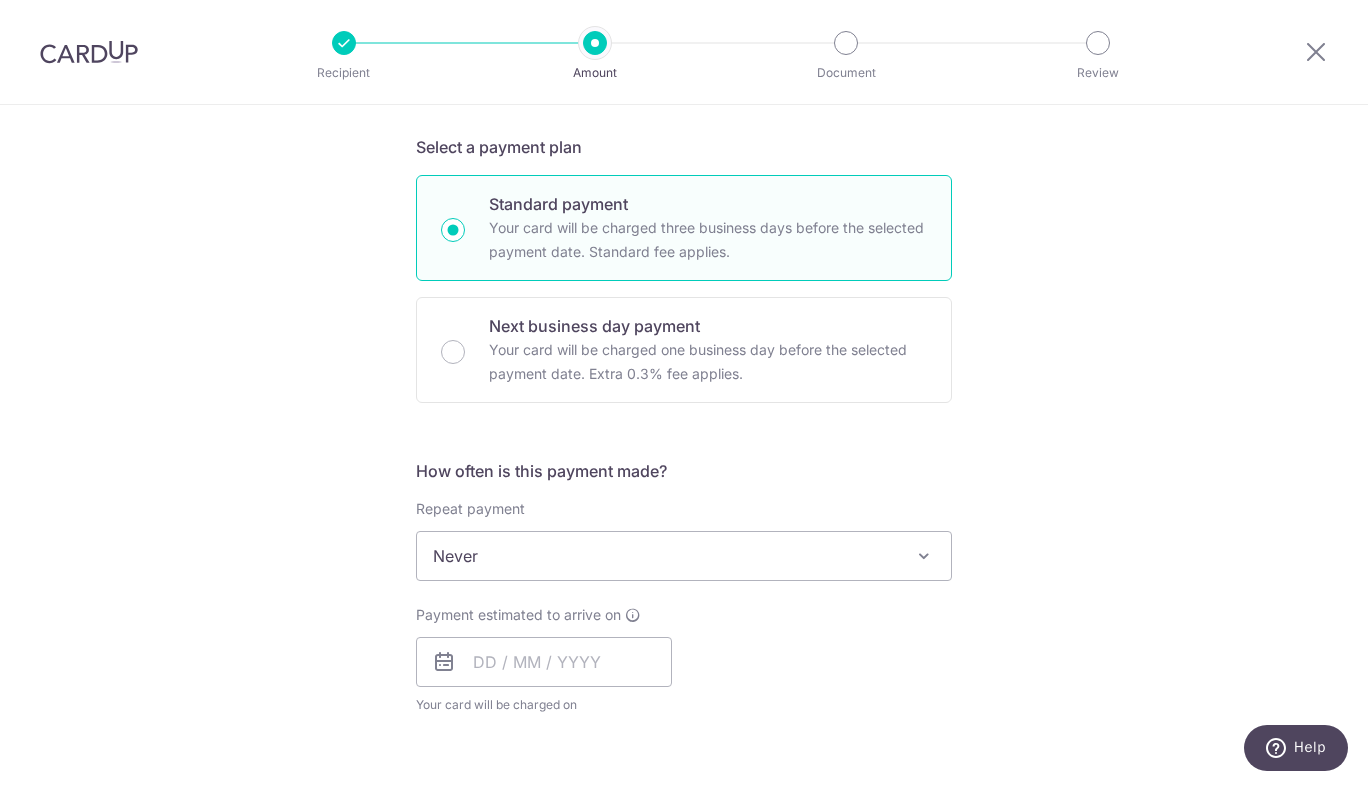 click on "Never" at bounding box center (684, 556) 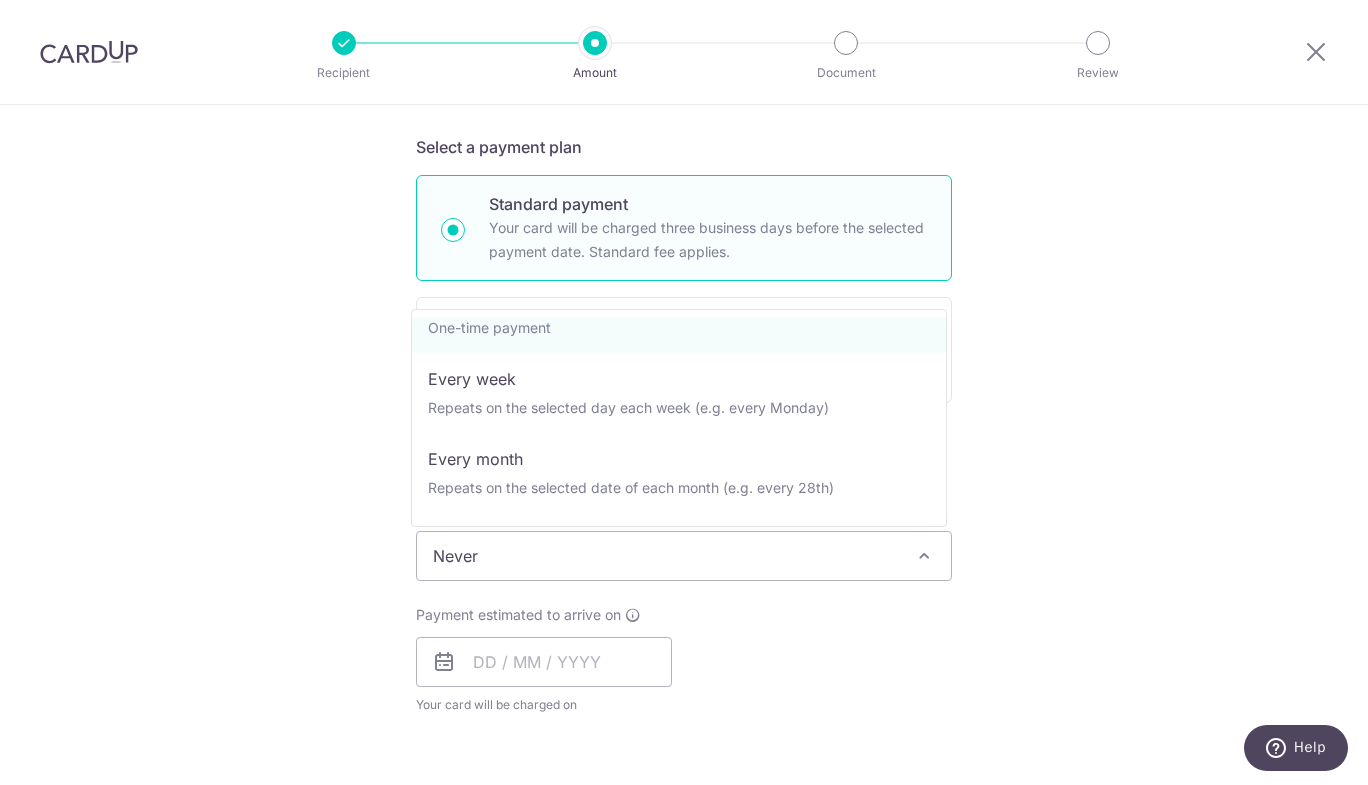 scroll, scrollTop: 0, scrollLeft: 0, axis: both 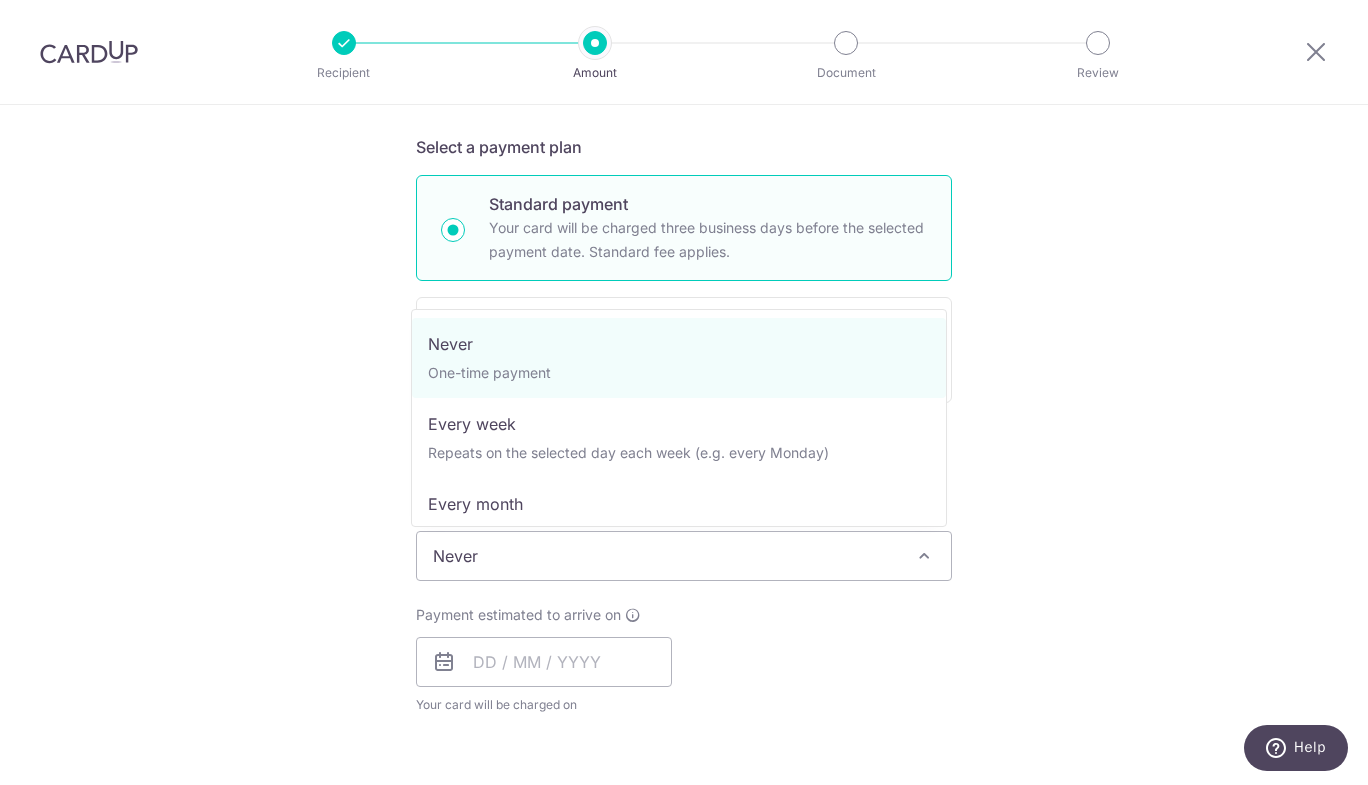 click on "Tell us more about your payment
Enter payment amount
SGD
10,000.00
10000.00
Recipient added successfully!
Select Card
**** 9958
Add credit card
Your Cards
**** 9958
Secure 256-bit SSL
Text
New card details
Card
Secure 256-bit SSL" at bounding box center [684, 656] 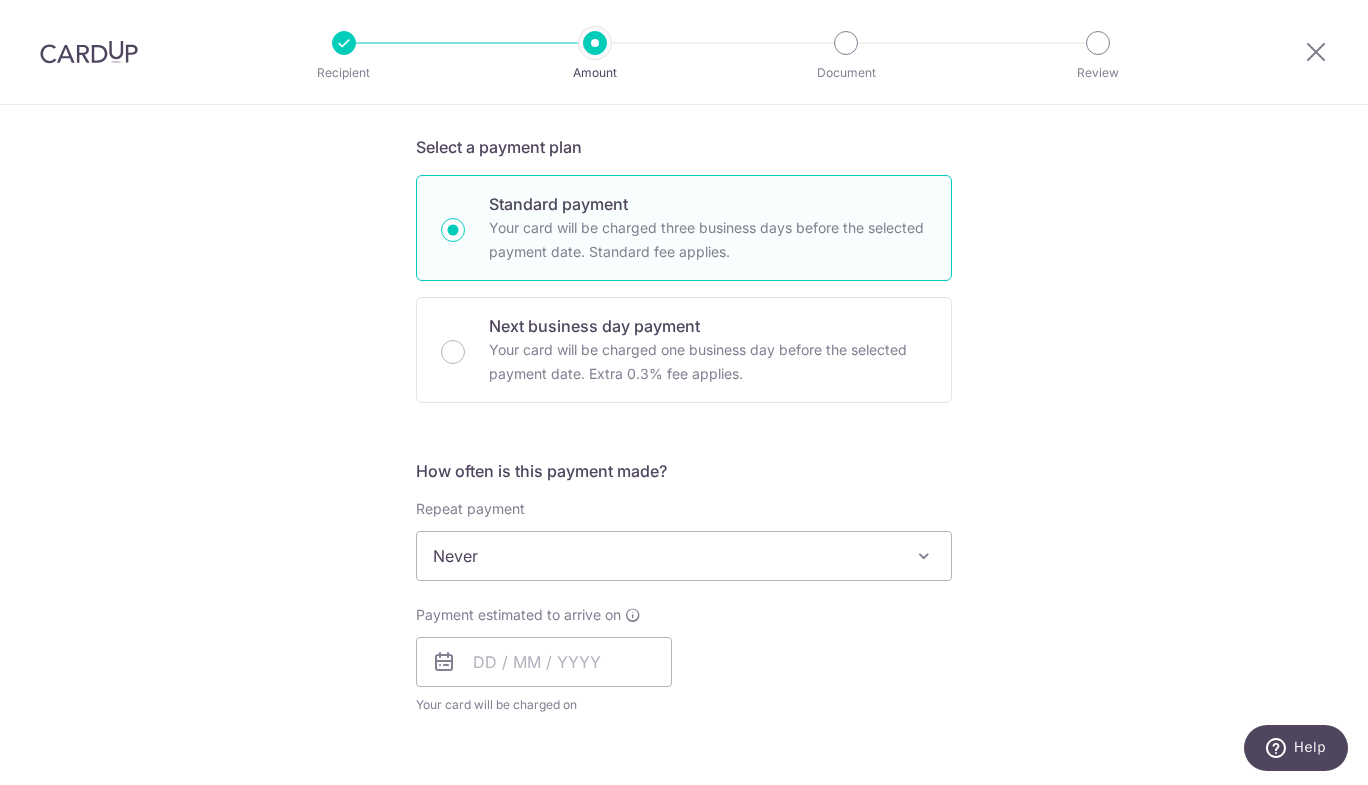 click at bounding box center (633, 615) 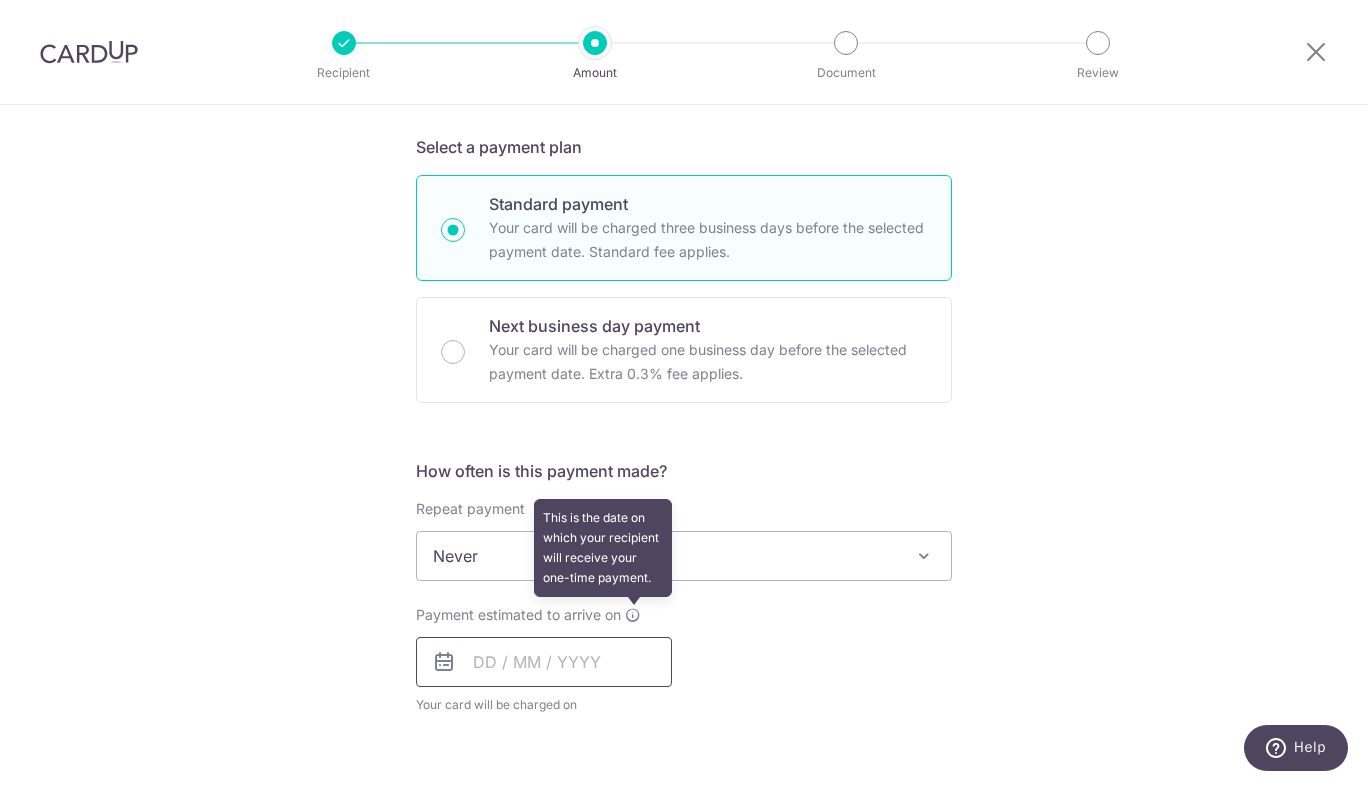 click at bounding box center (544, 662) 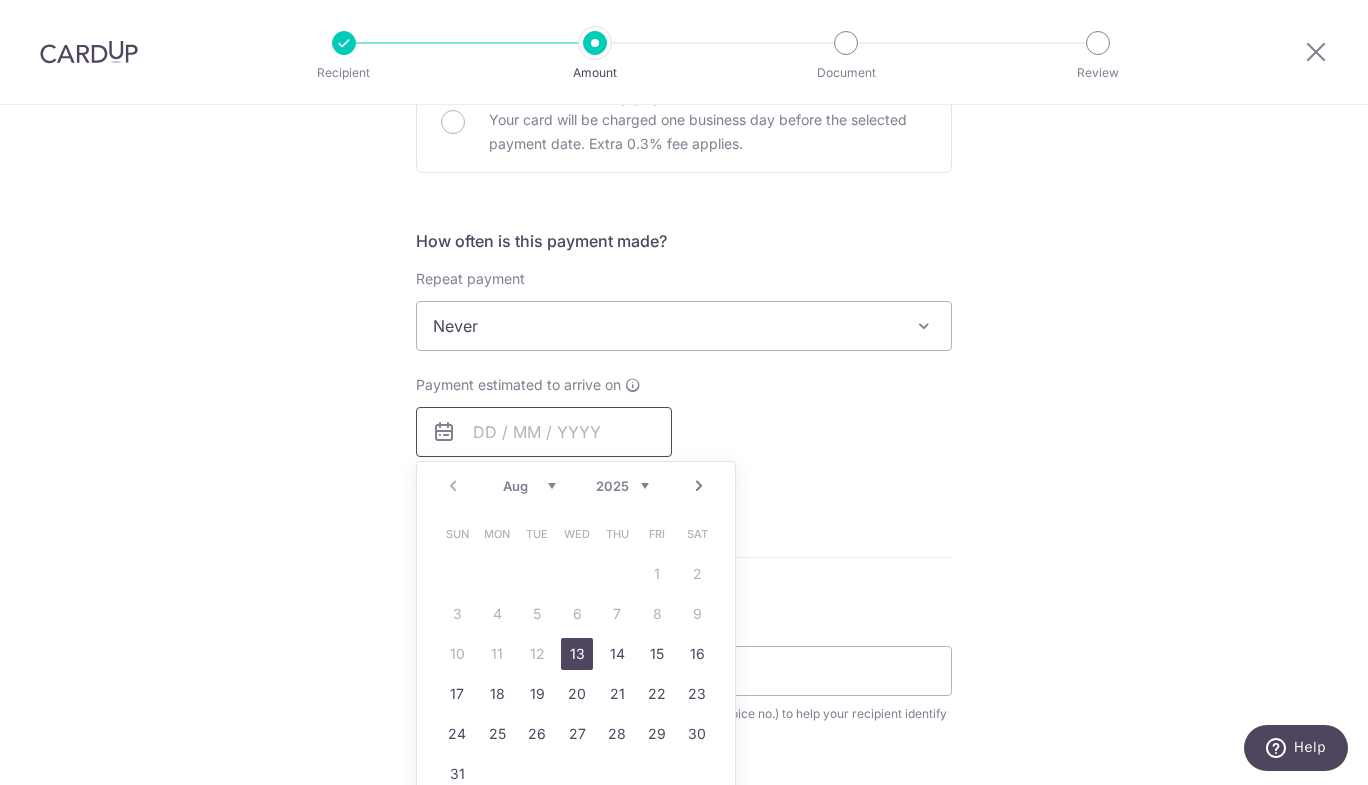 scroll, scrollTop: 647, scrollLeft: 0, axis: vertical 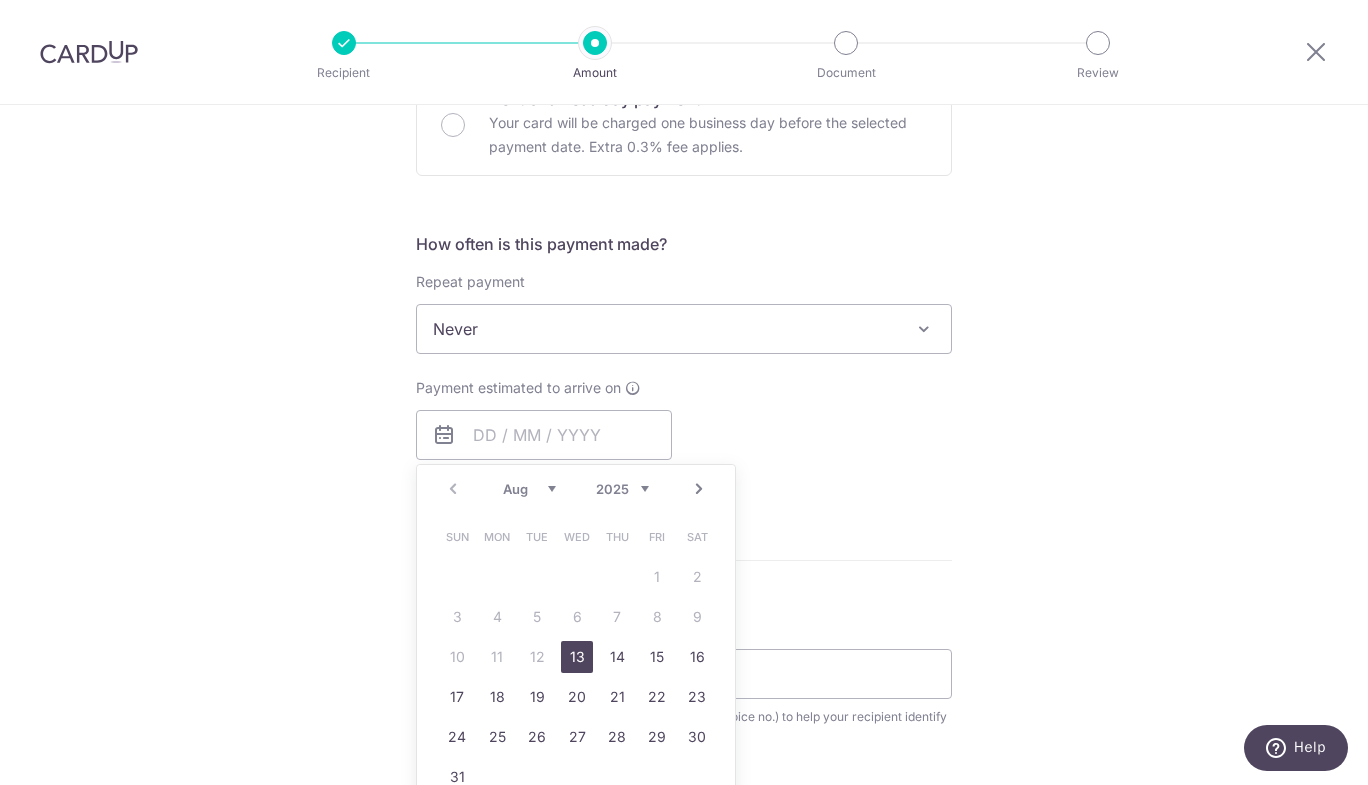 click on "13" at bounding box center (577, 657) 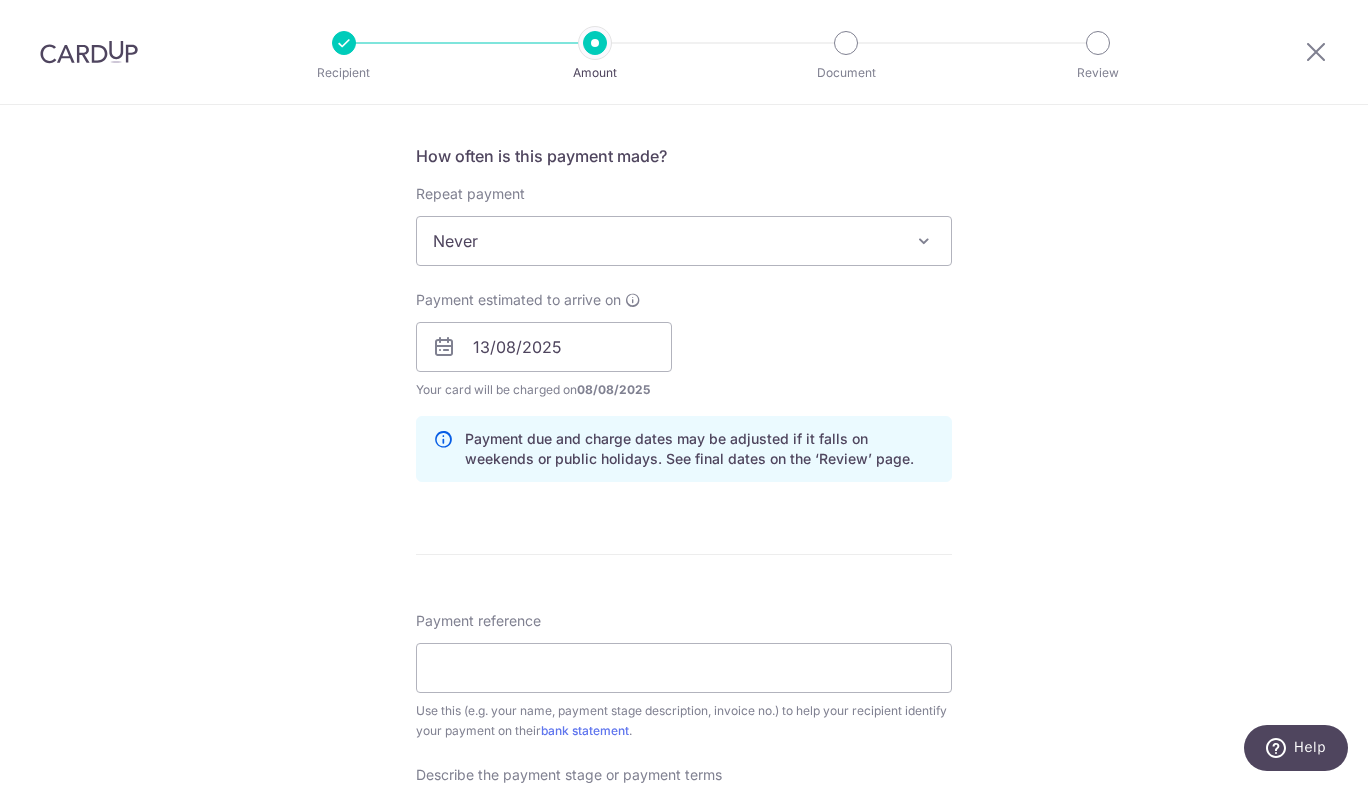 scroll, scrollTop: 770, scrollLeft: 0, axis: vertical 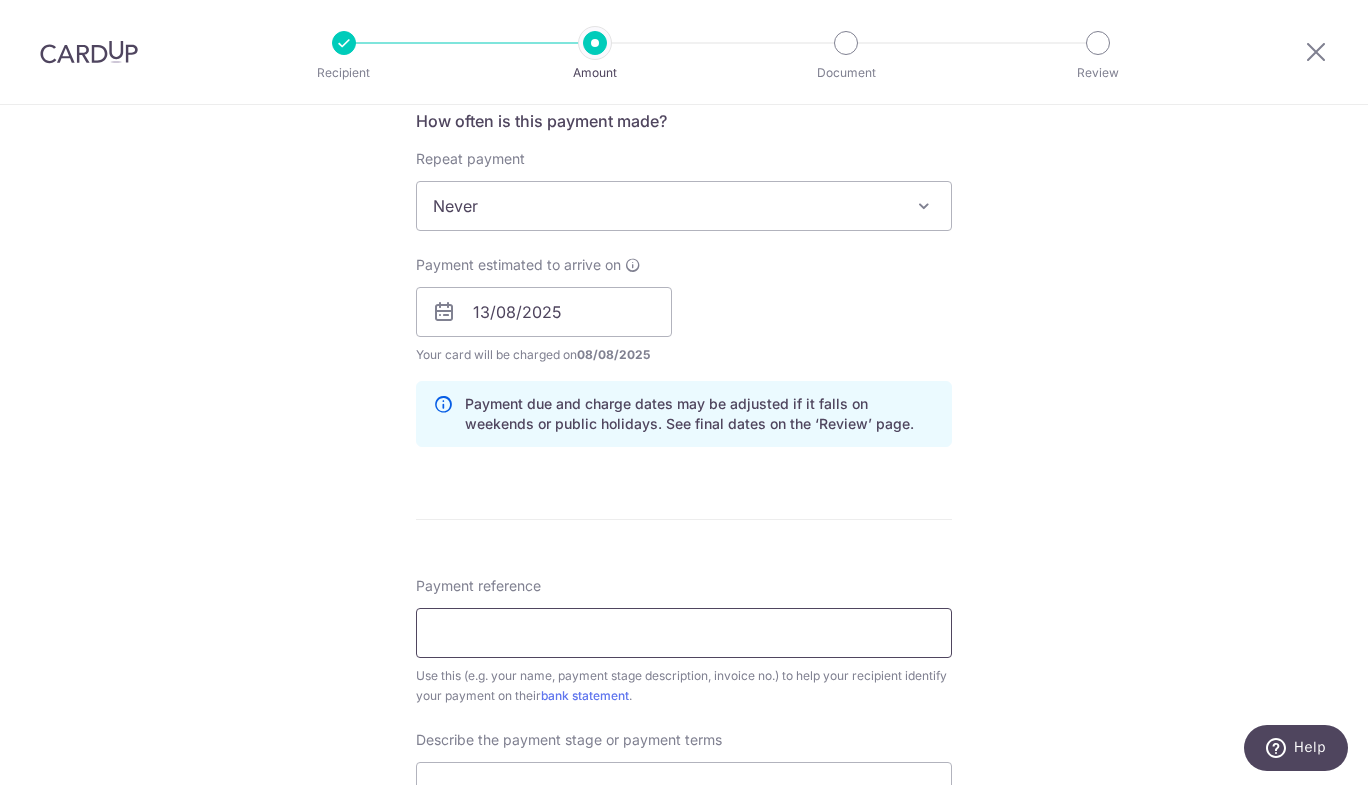 click on "Payment reference" at bounding box center (684, 633) 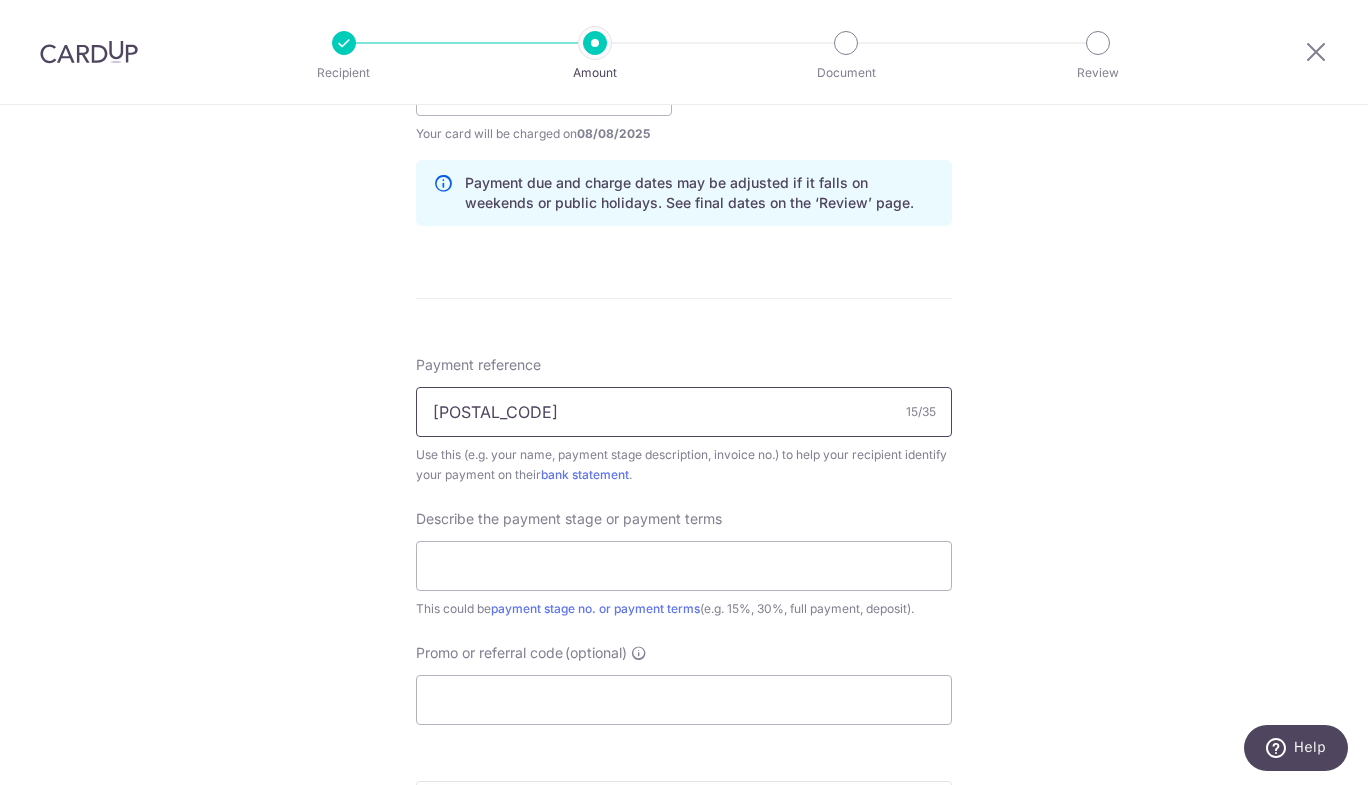 scroll, scrollTop: 1007, scrollLeft: 0, axis: vertical 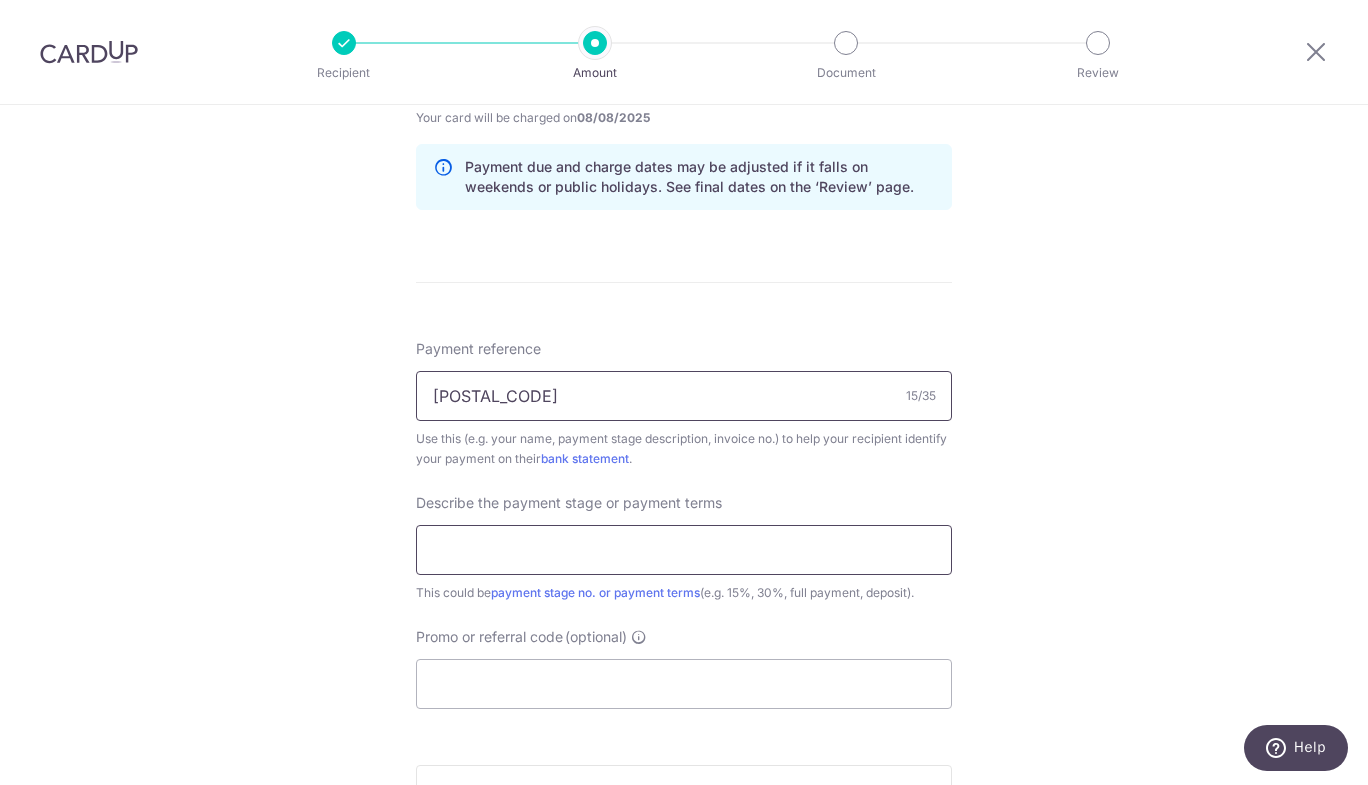 type on "Q2507-0859-03WF" 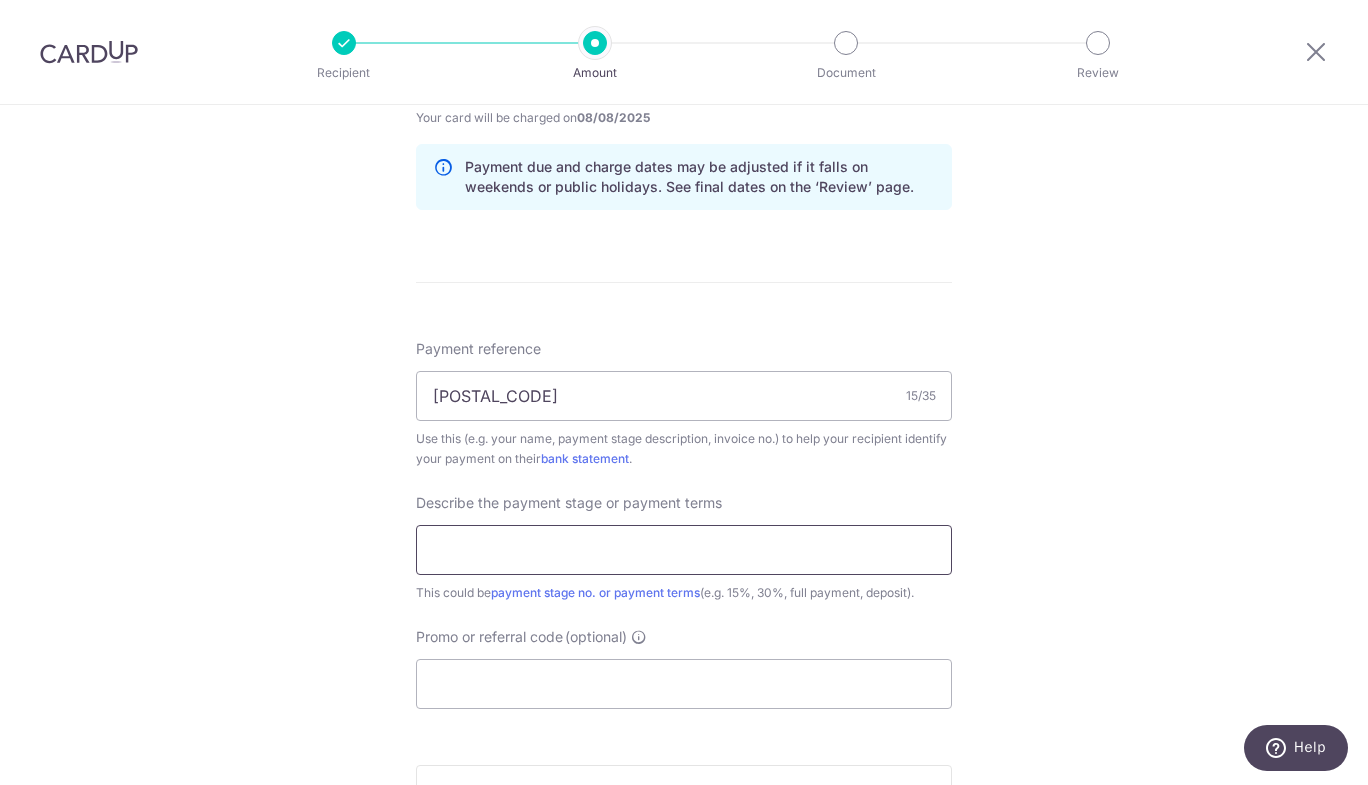 click at bounding box center [684, 550] 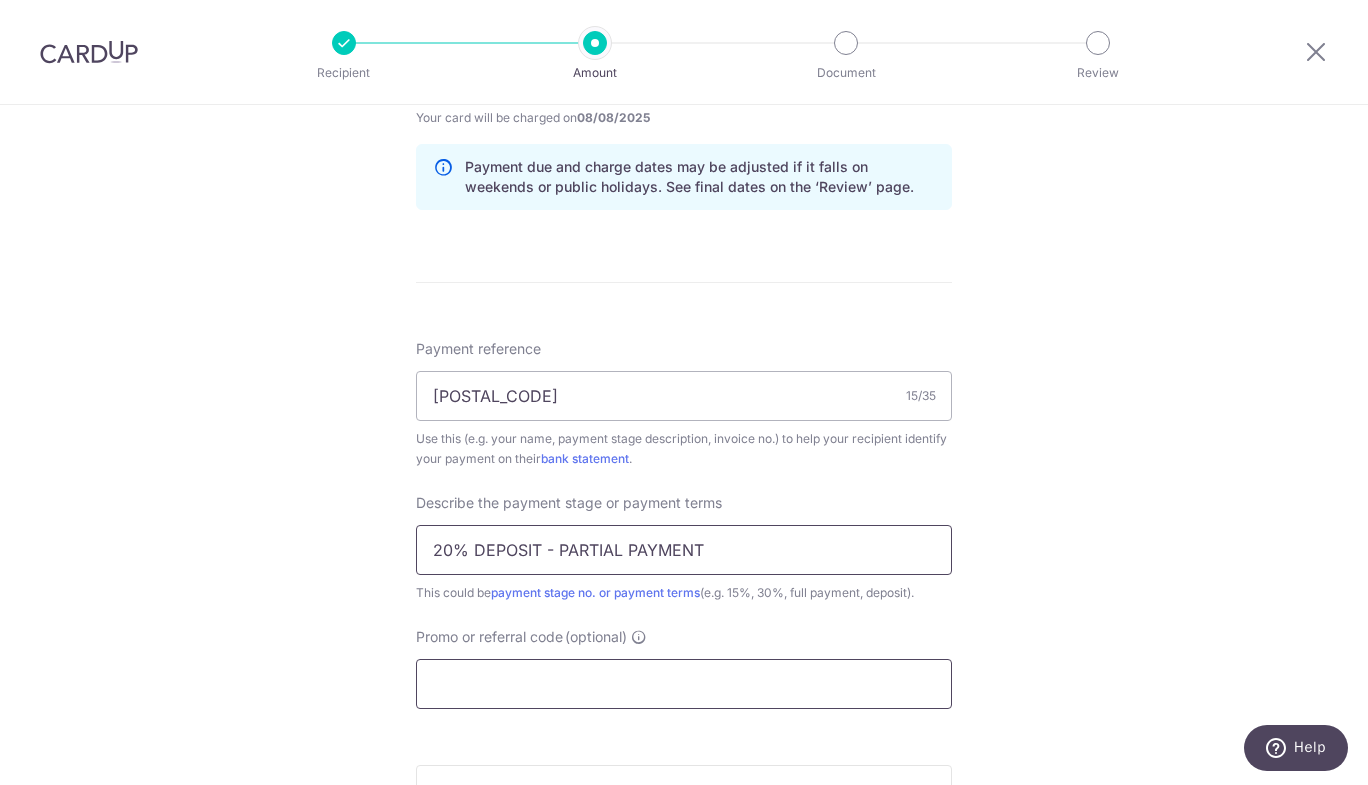 type on "20% DEPOSIT - PARTIAL PAYMENT" 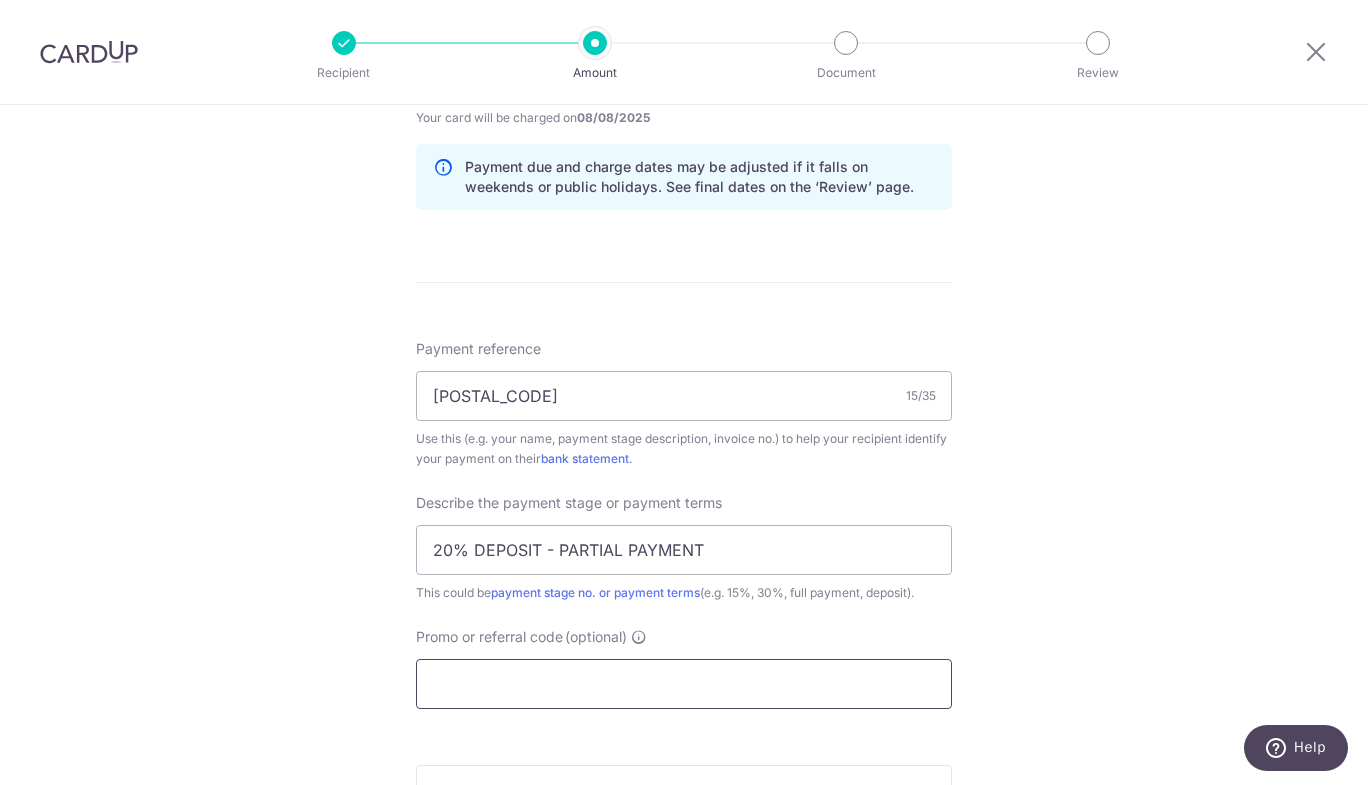 click on "Promo or referral code
(optional)" at bounding box center [684, 684] 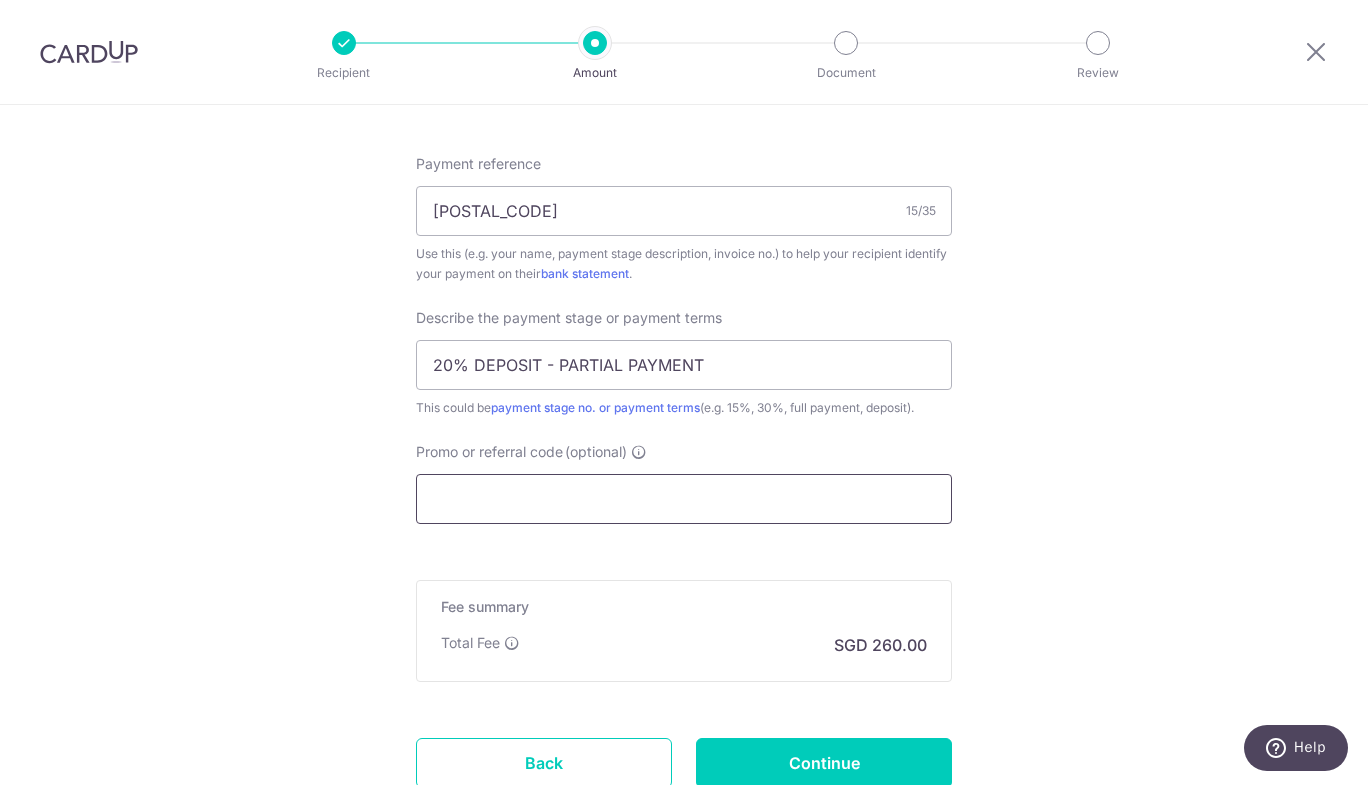 scroll, scrollTop: 1187, scrollLeft: 0, axis: vertical 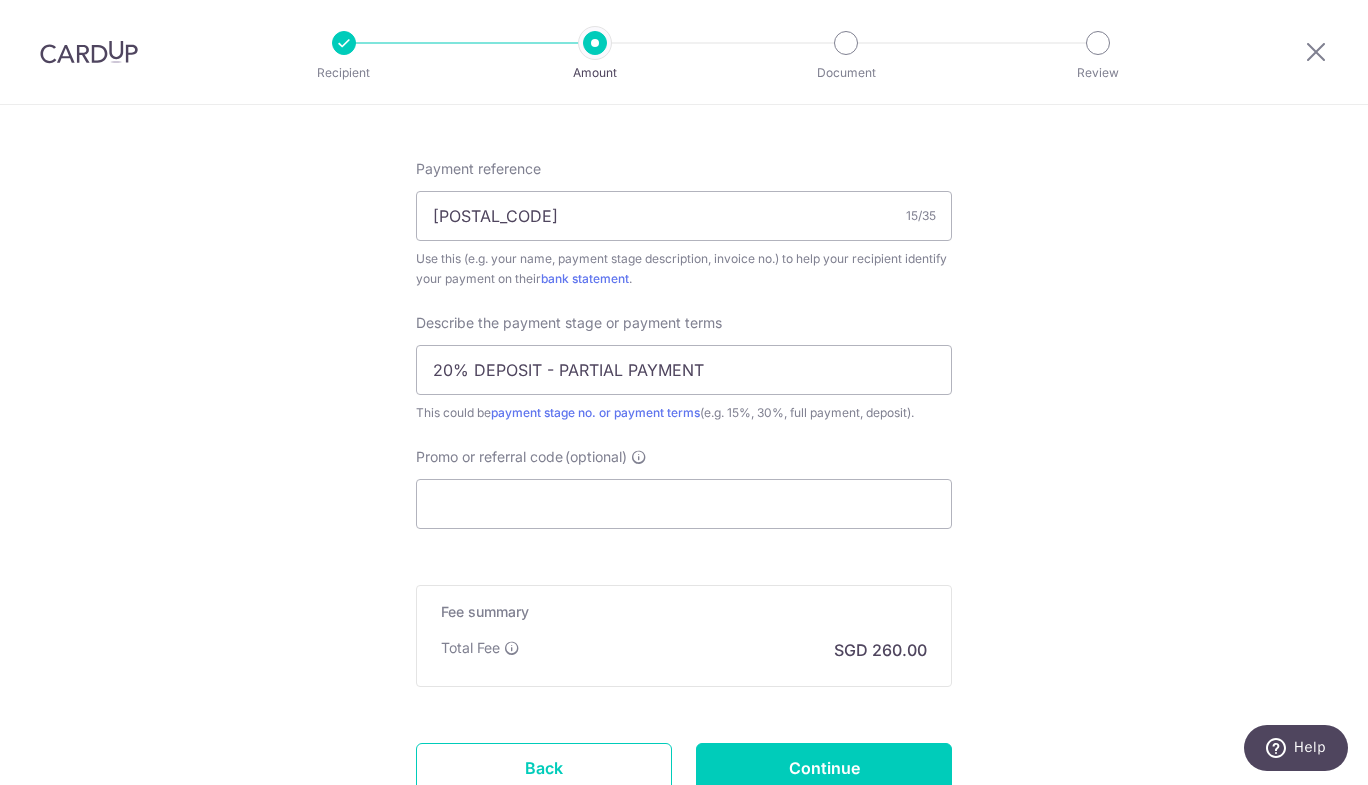 click at bounding box center (639, 457) 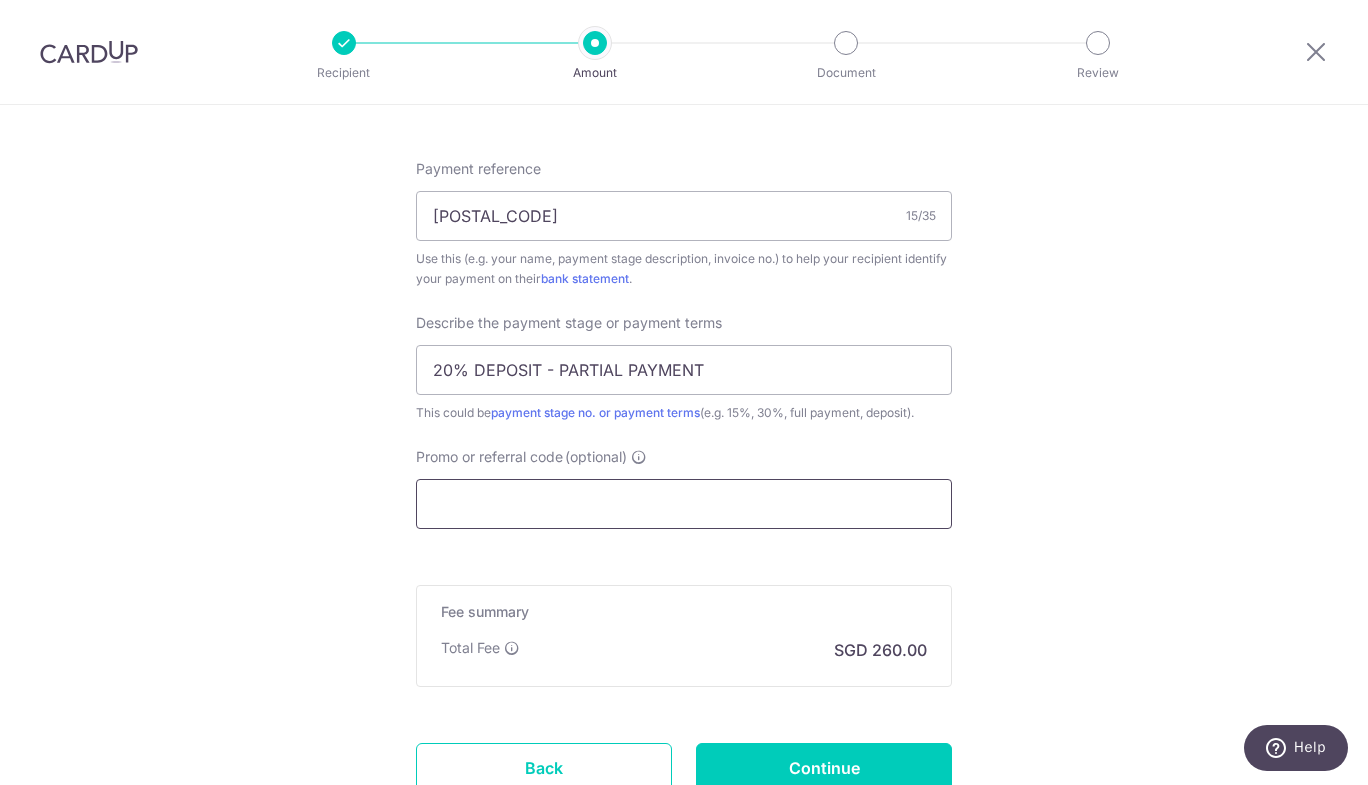 click on "Promo or referral code
(optional)" at bounding box center [684, 504] 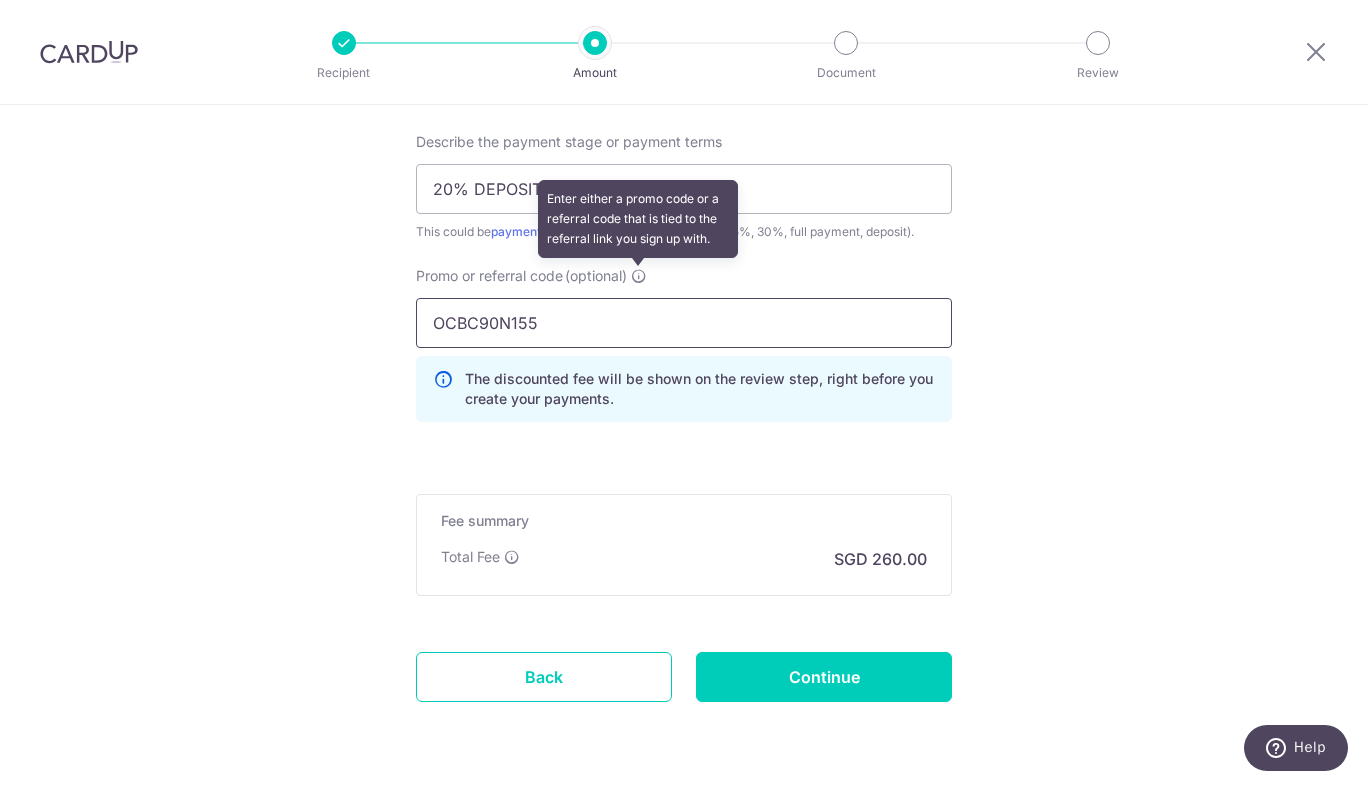scroll, scrollTop: 1368, scrollLeft: 0, axis: vertical 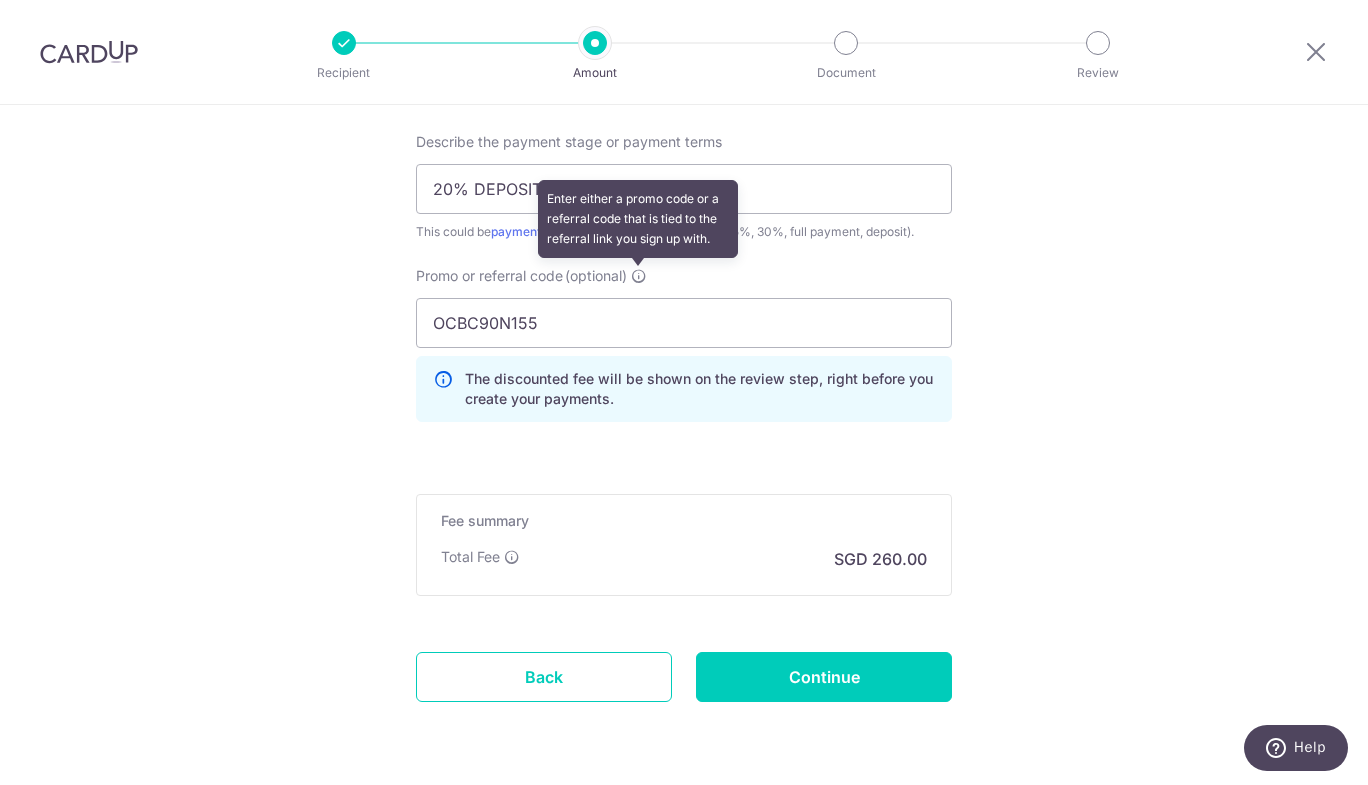click on "Tell us more about your payment
Enter payment amount
SGD
10,000.00
10000.00
Recipient added successfully!
Select Card
**** 9958
Add credit card
Your Cards
**** 9958
Secure 256-bit SSL
Text
New card details
Card
Secure 256-bit SSL" at bounding box center [684, -206] 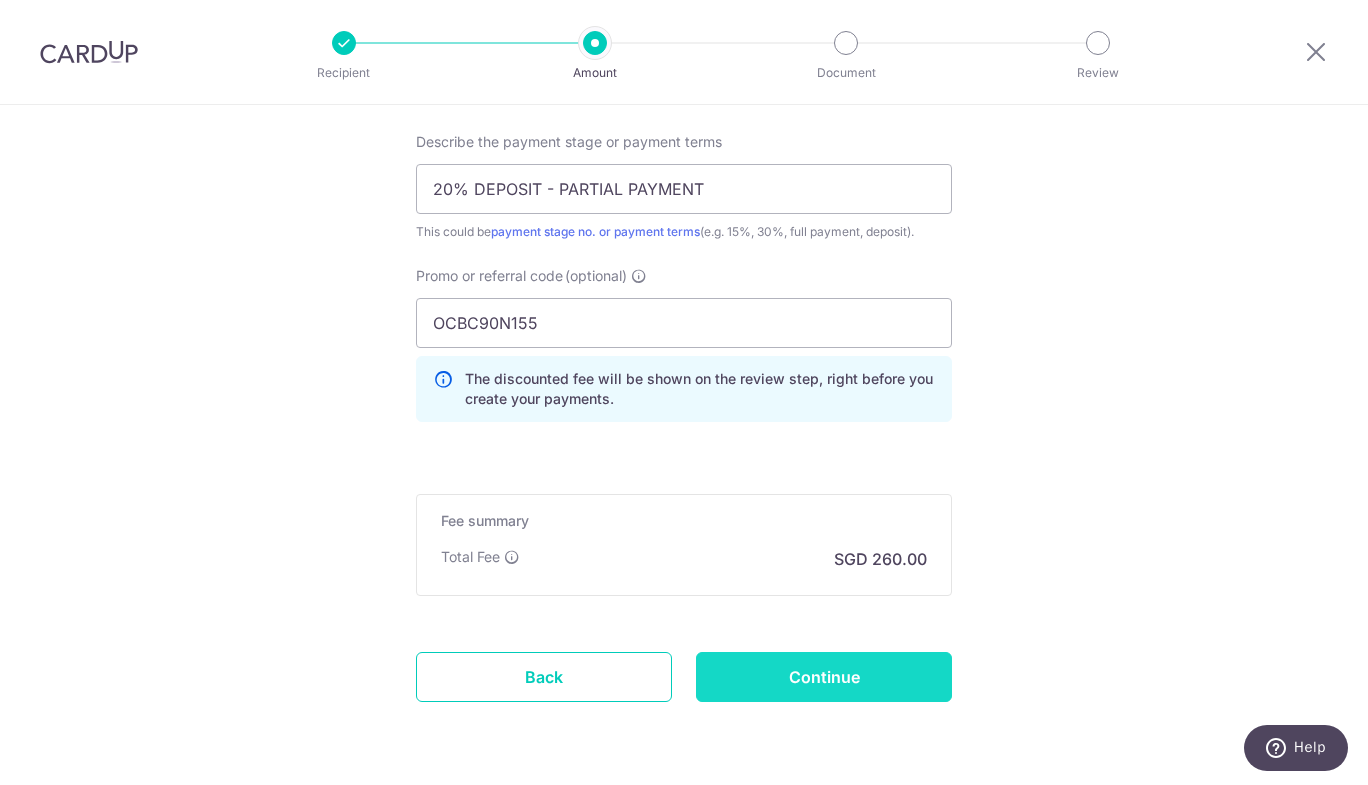click on "Continue" at bounding box center [824, 677] 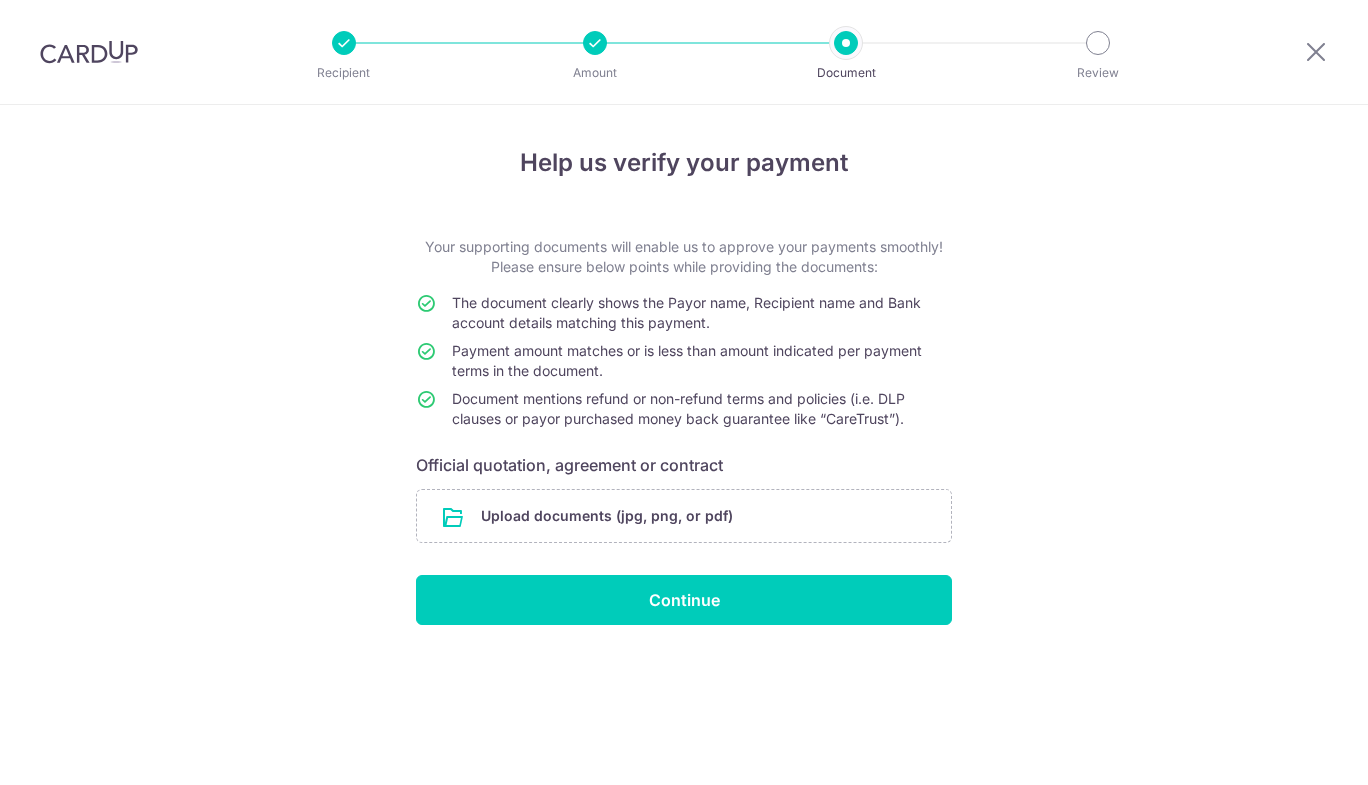 scroll, scrollTop: 0, scrollLeft: 0, axis: both 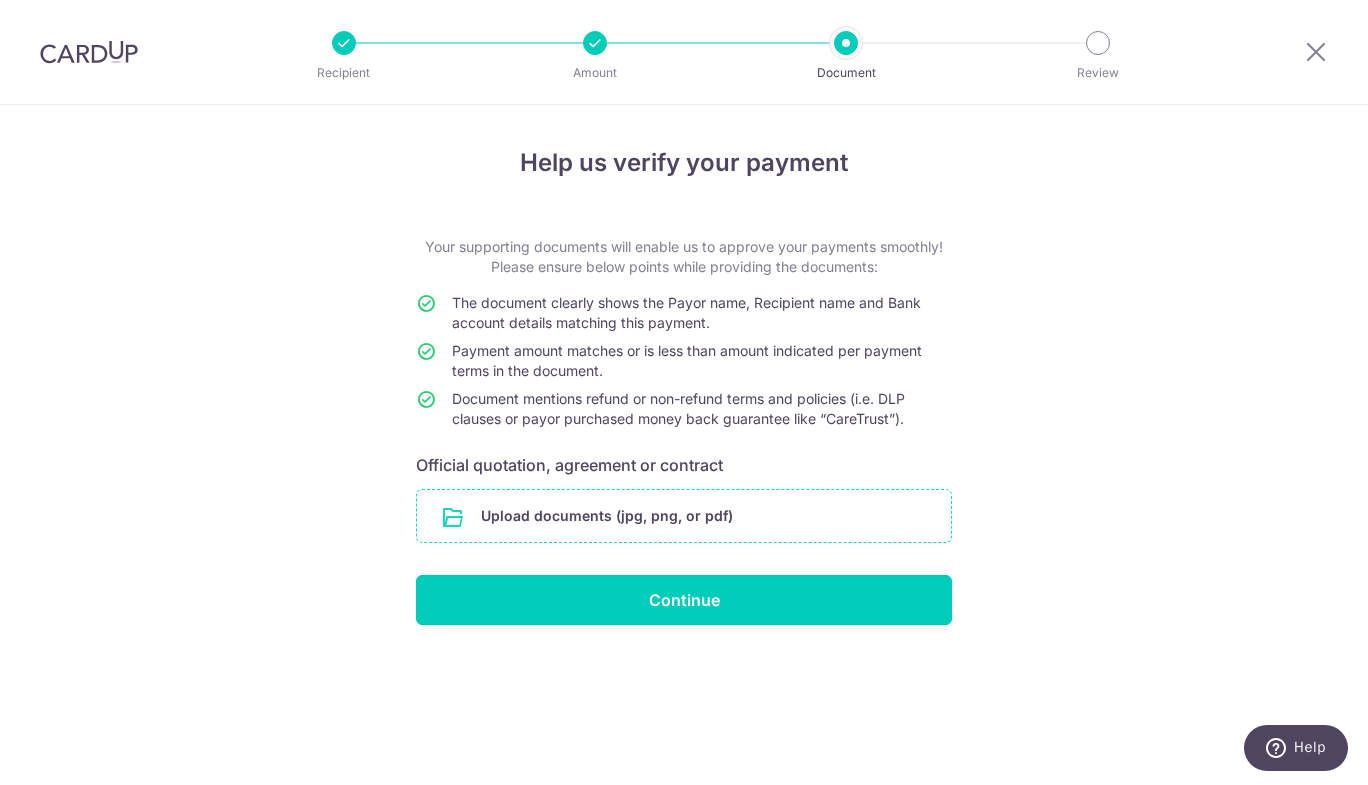 click at bounding box center (684, 516) 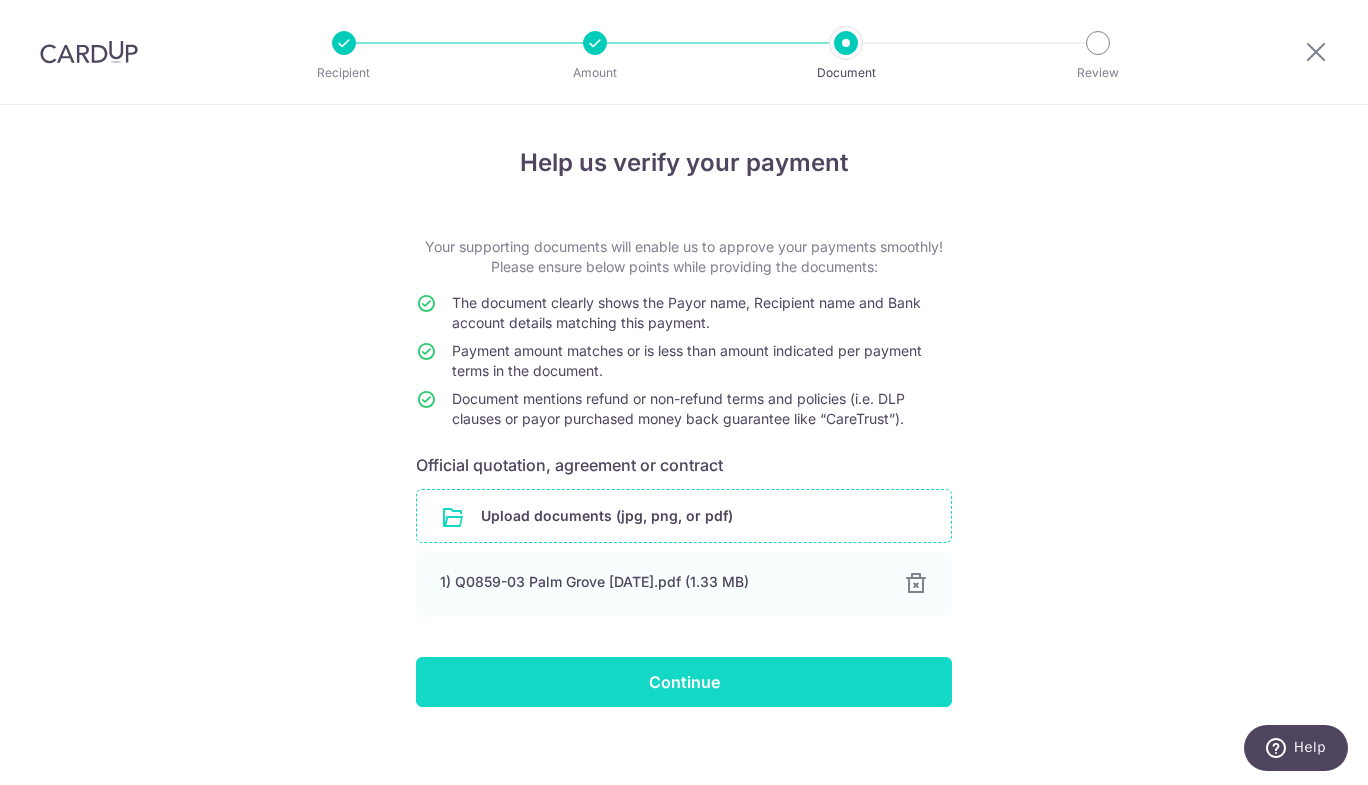 click on "Continue" at bounding box center (684, 682) 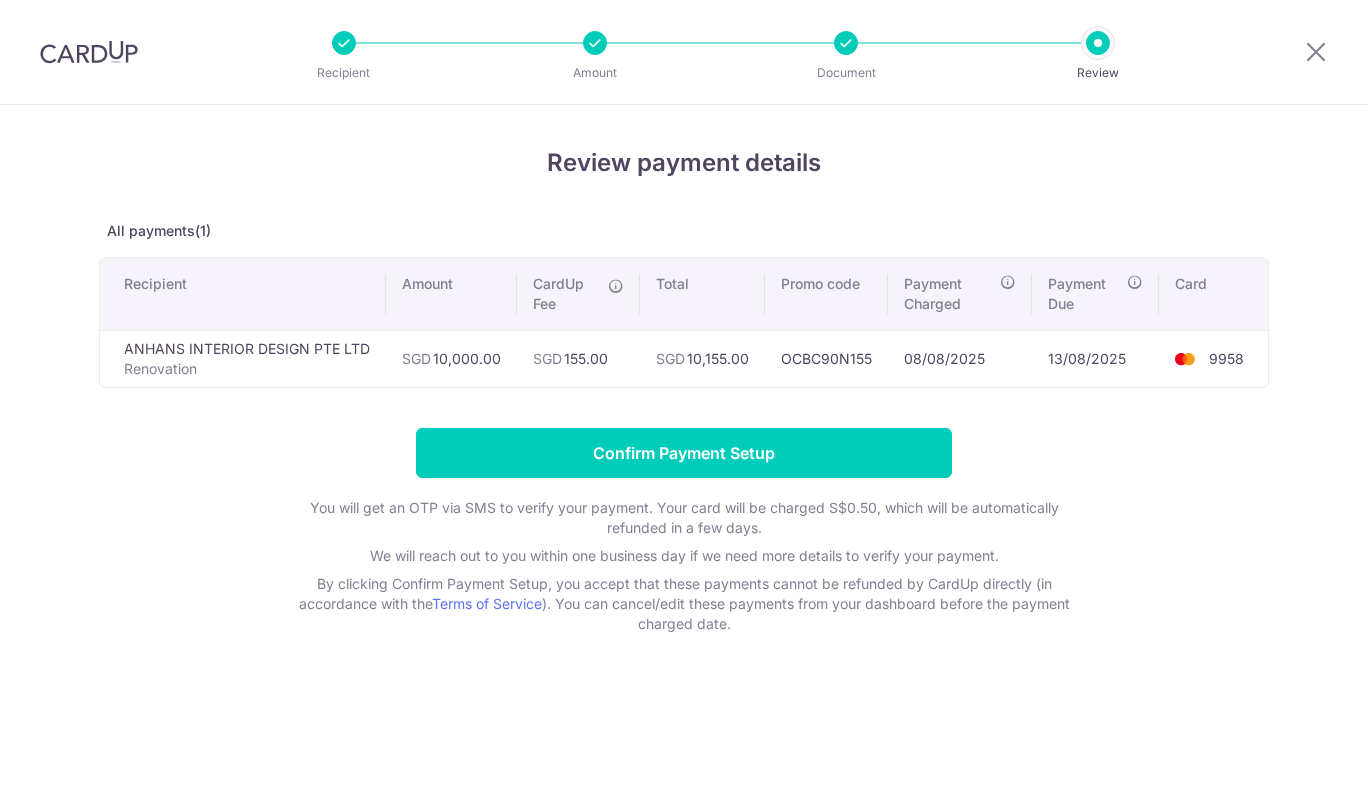scroll, scrollTop: 0, scrollLeft: 0, axis: both 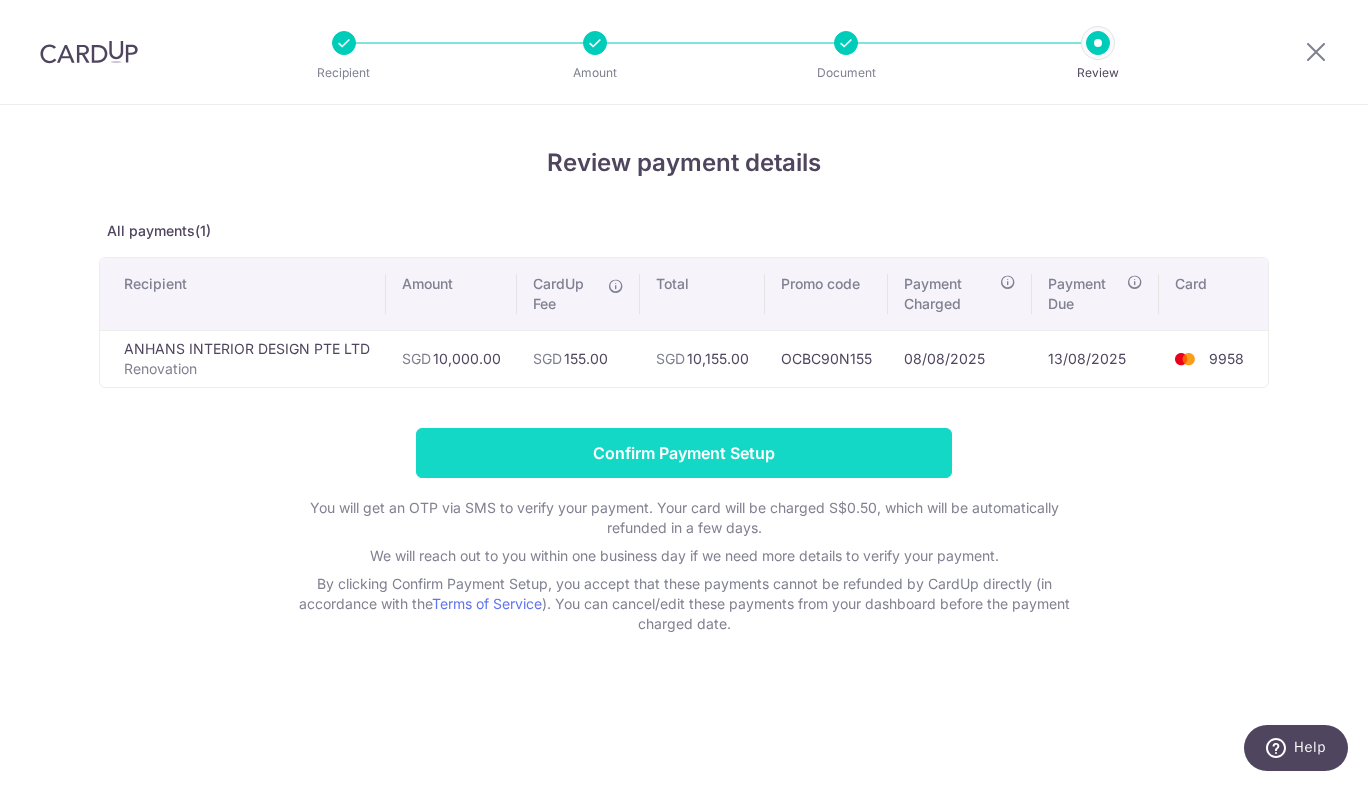 click on "Confirm Payment Setup" at bounding box center (684, 453) 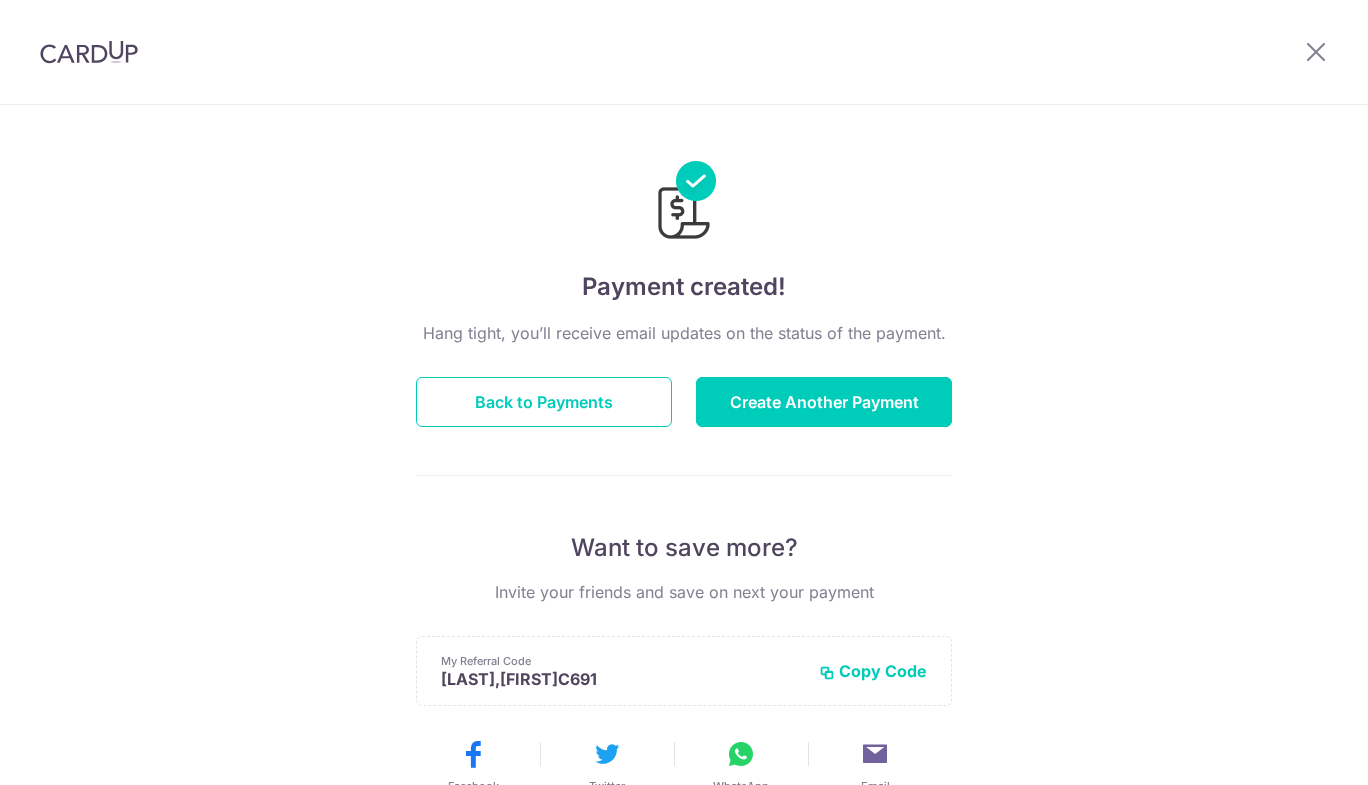 scroll, scrollTop: 0, scrollLeft: 0, axis: both 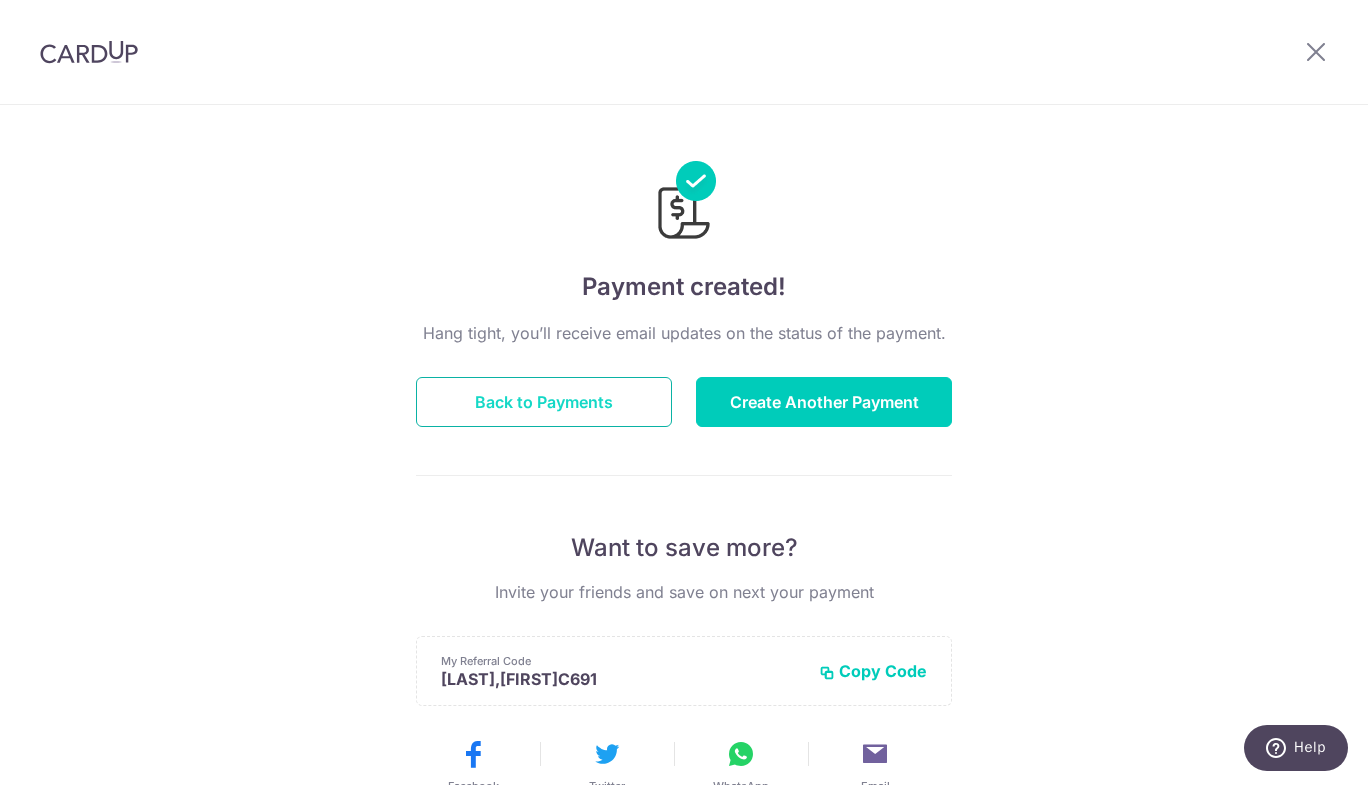 click on "Back to Payments" at bounding box center [544, 402] 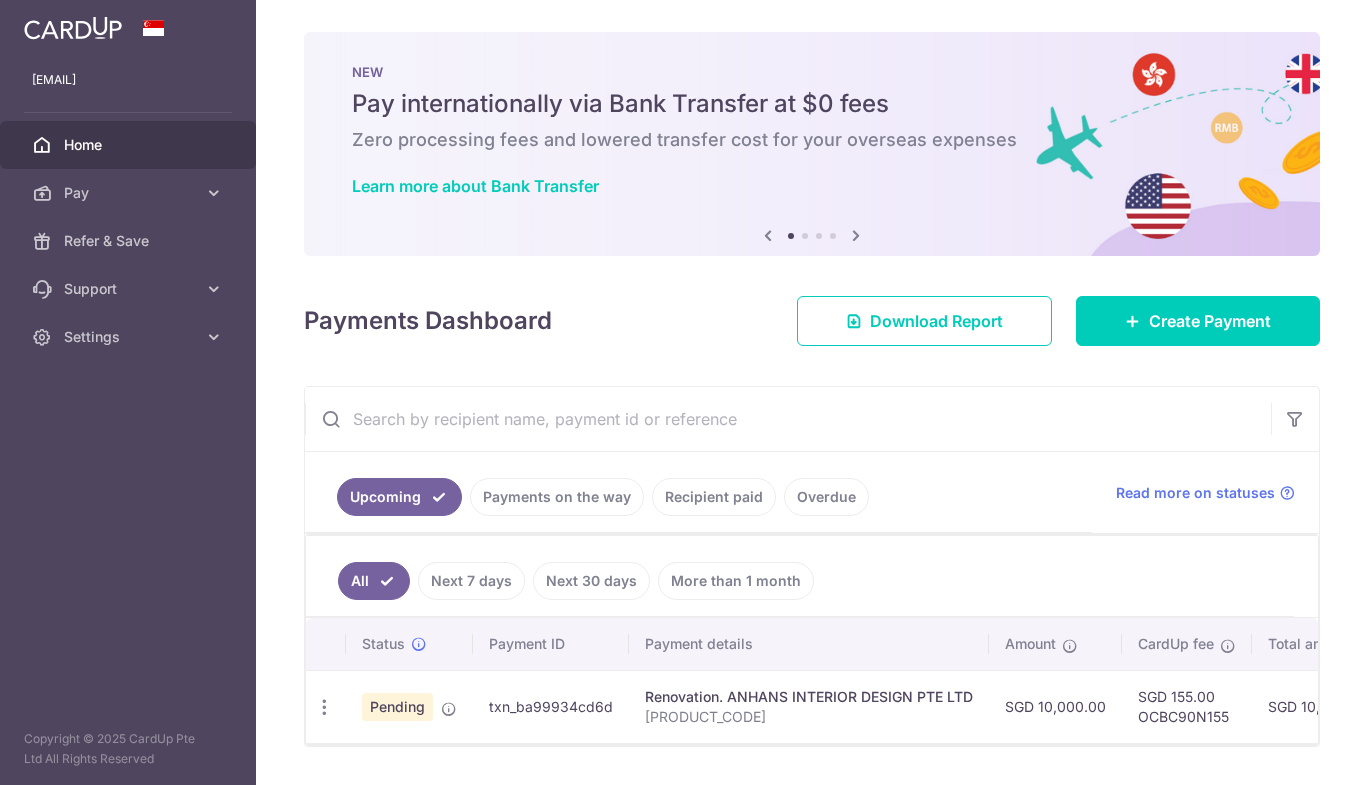 scroll, scrollTop: 0, scrollLeft: 0, axis: both 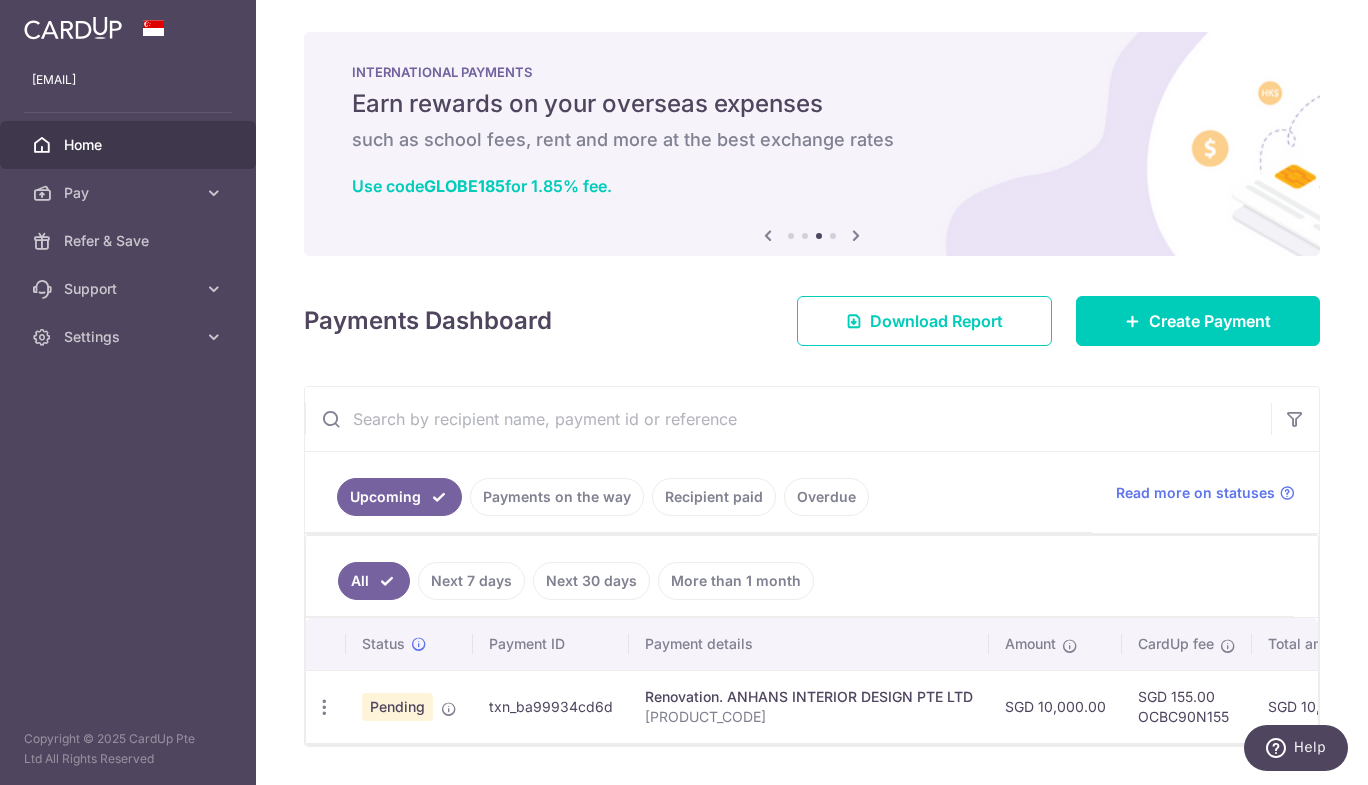 click at bounding box center [856, 235] 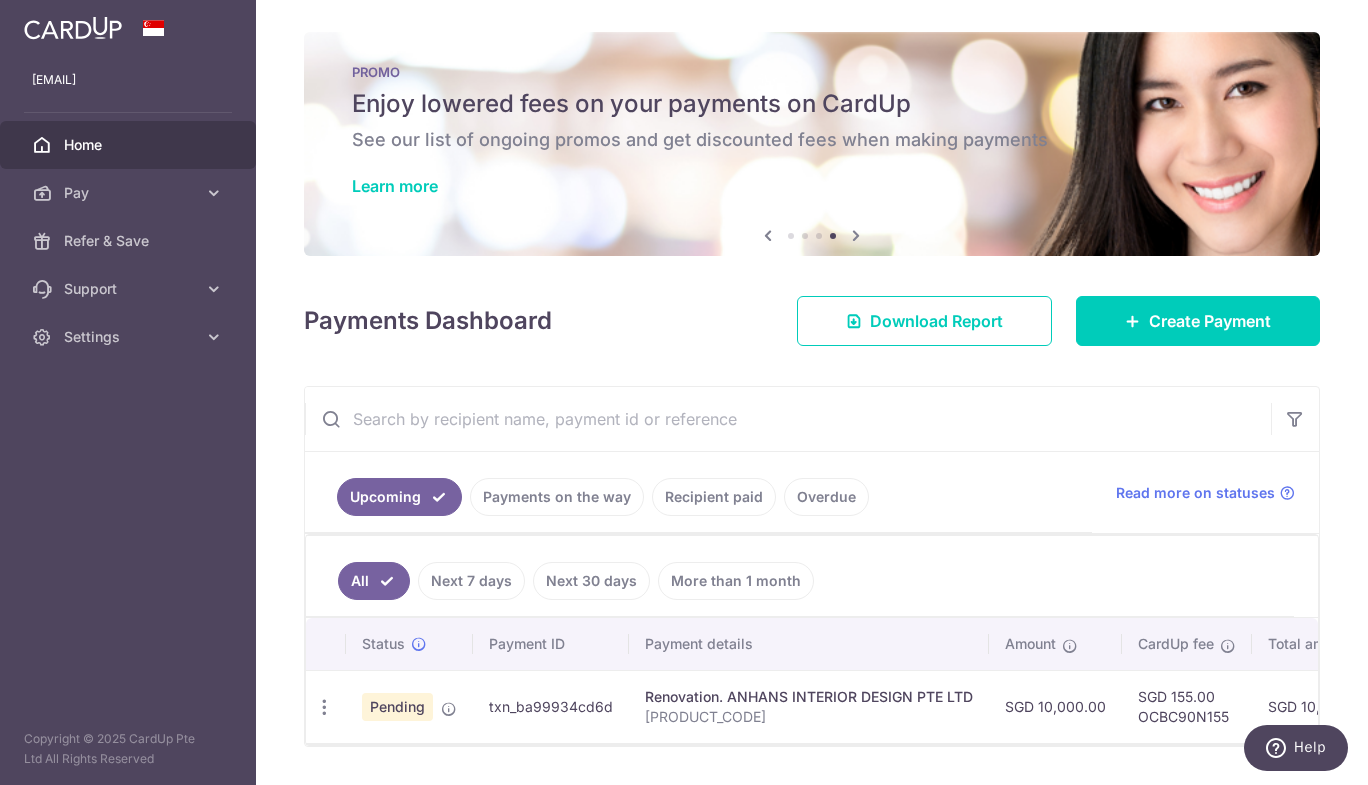 click at bounding box center (856, 235) 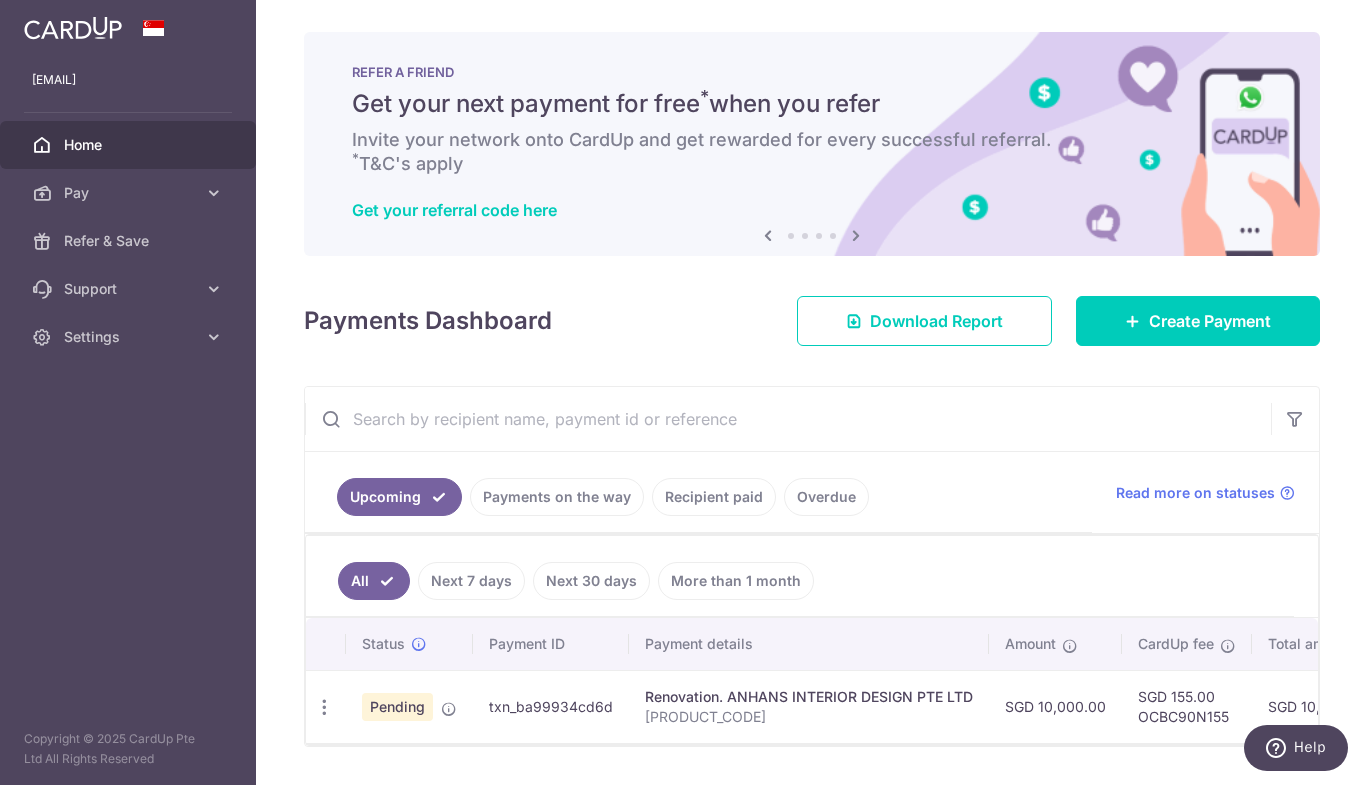 click at bounding box center [856, 235] 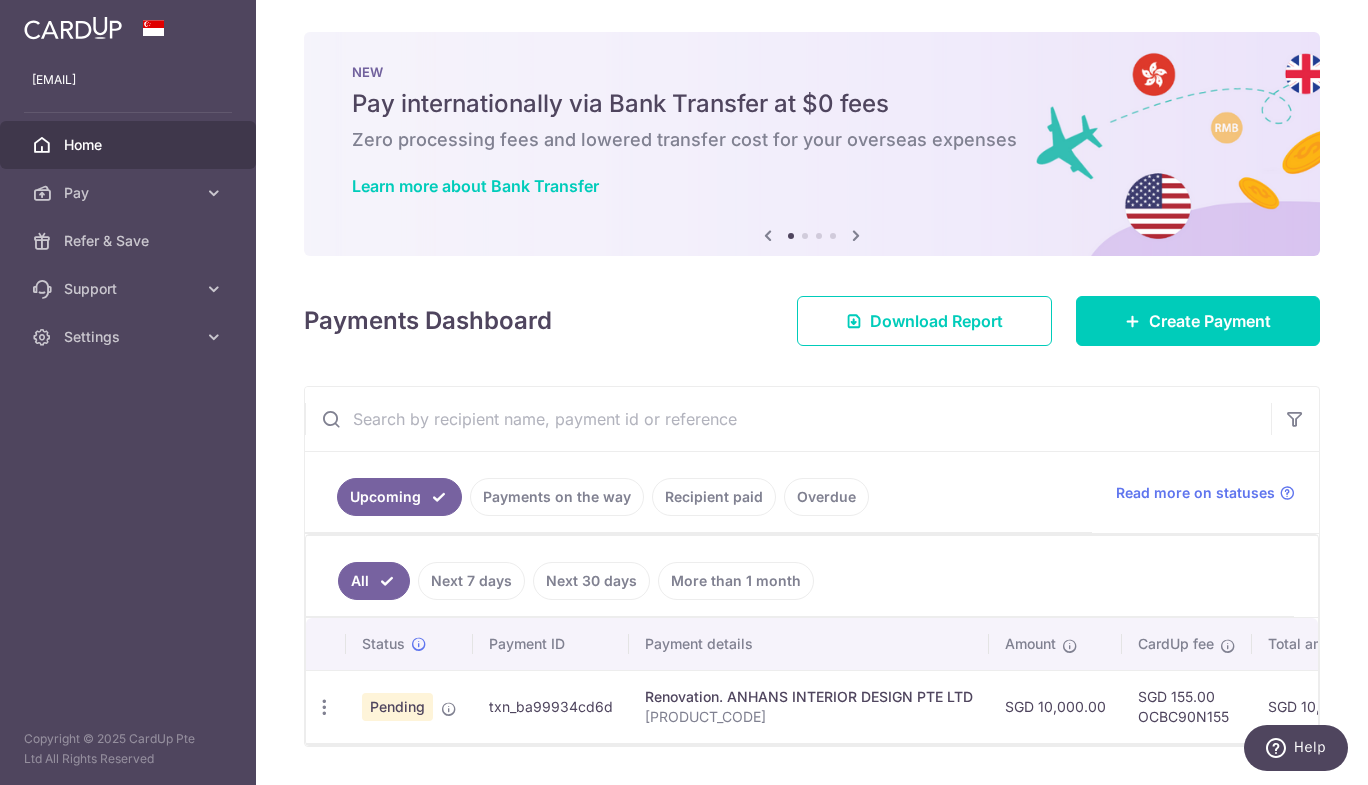 click at bounding box center (856, 235) 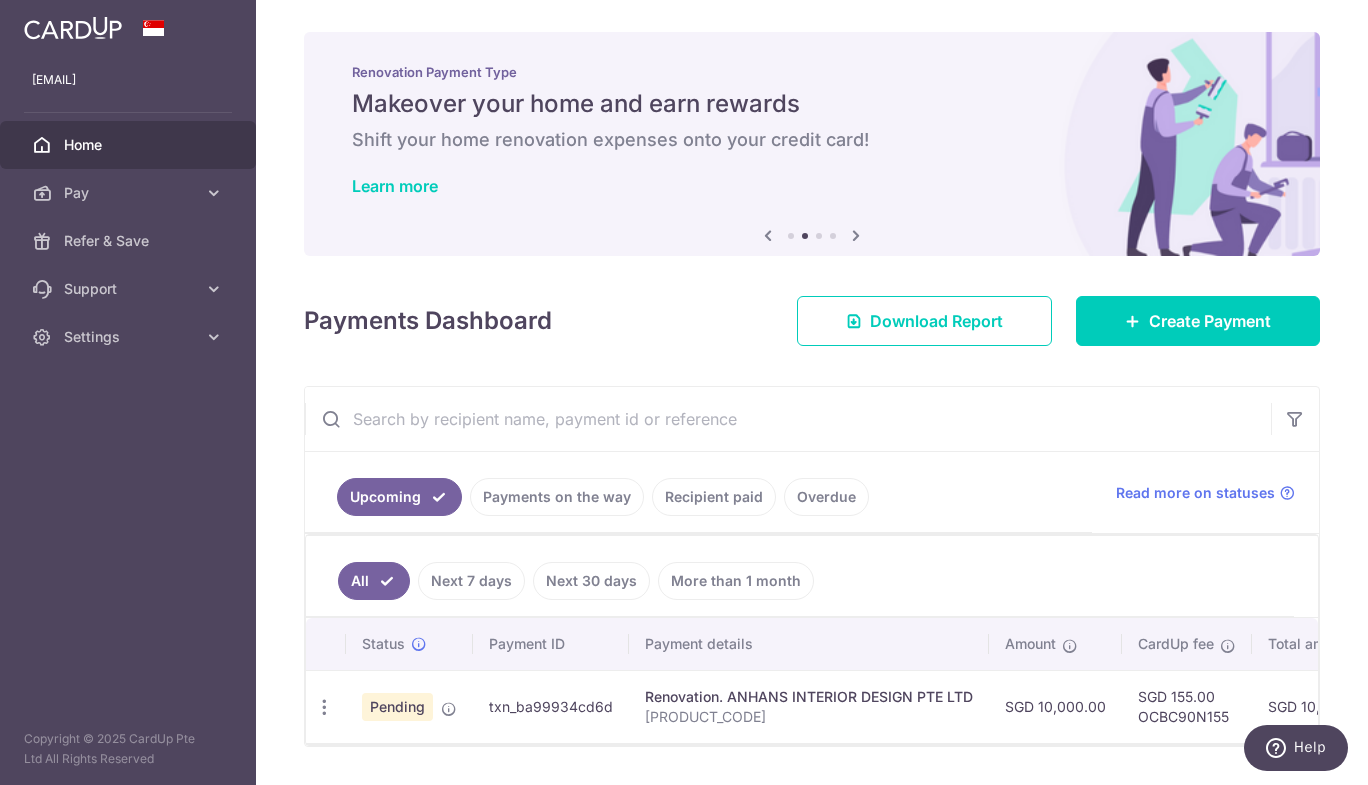 click at bounding box center (856, 235) 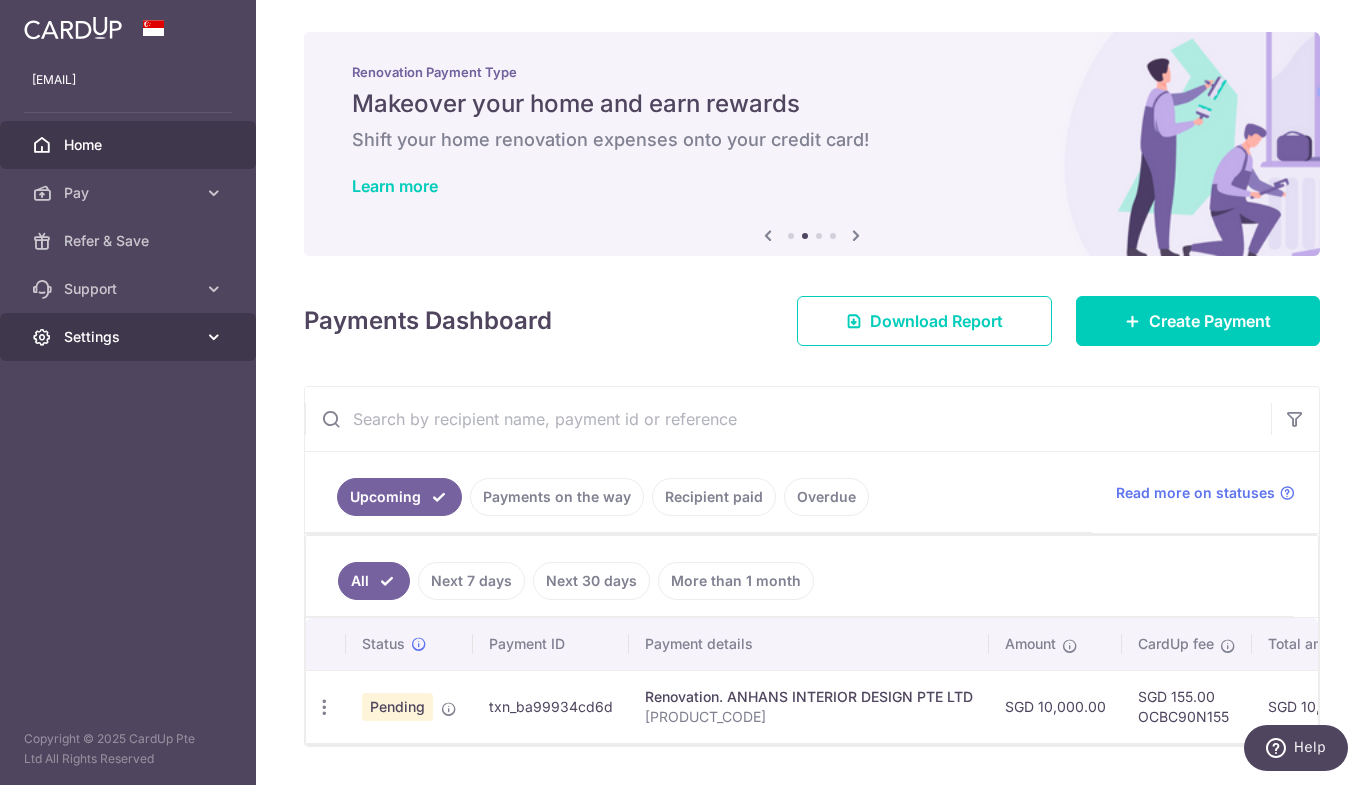 click on "Settings" at bounding box center (130, 337) 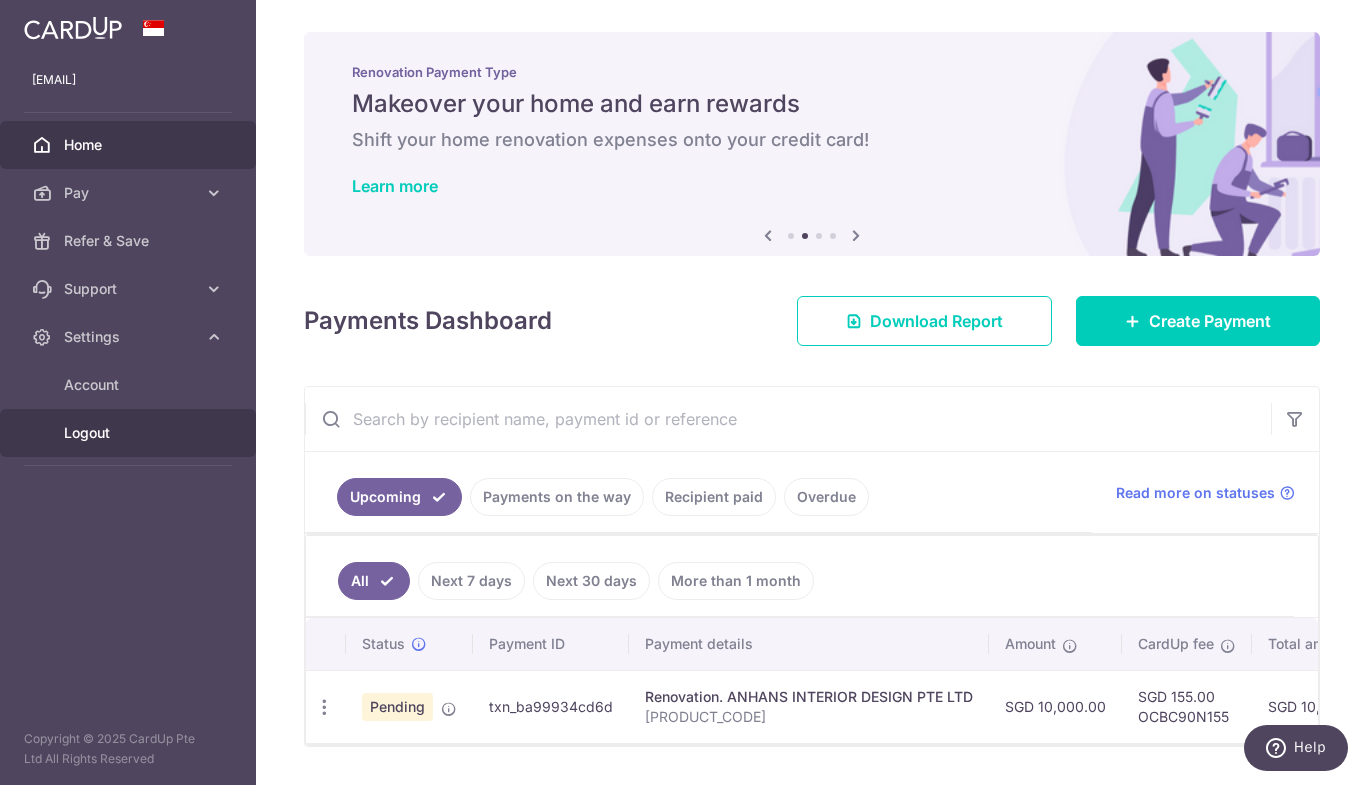 click on "Logout" at bounding box center [130, 433] 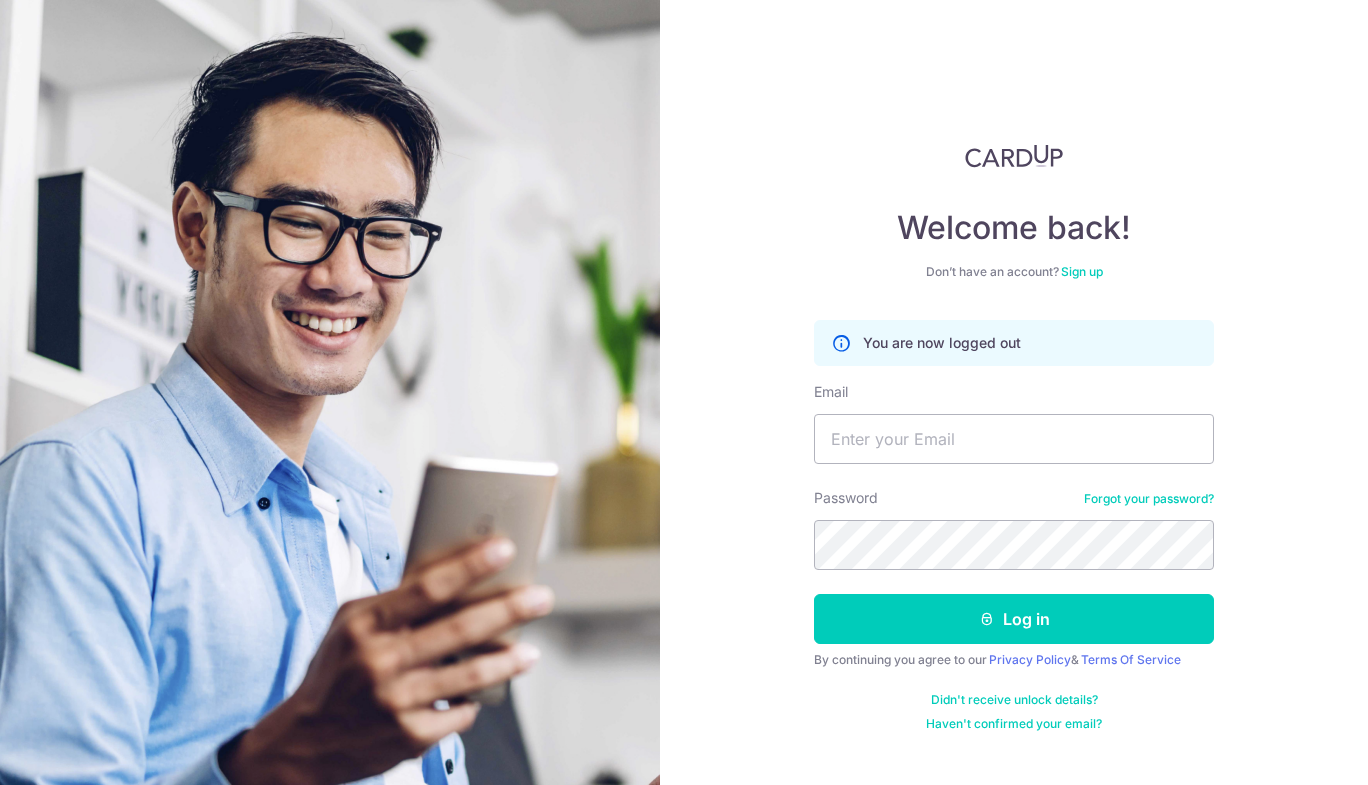 scroll, scrollTop: 0, scrollLeft: 0, axis: both 